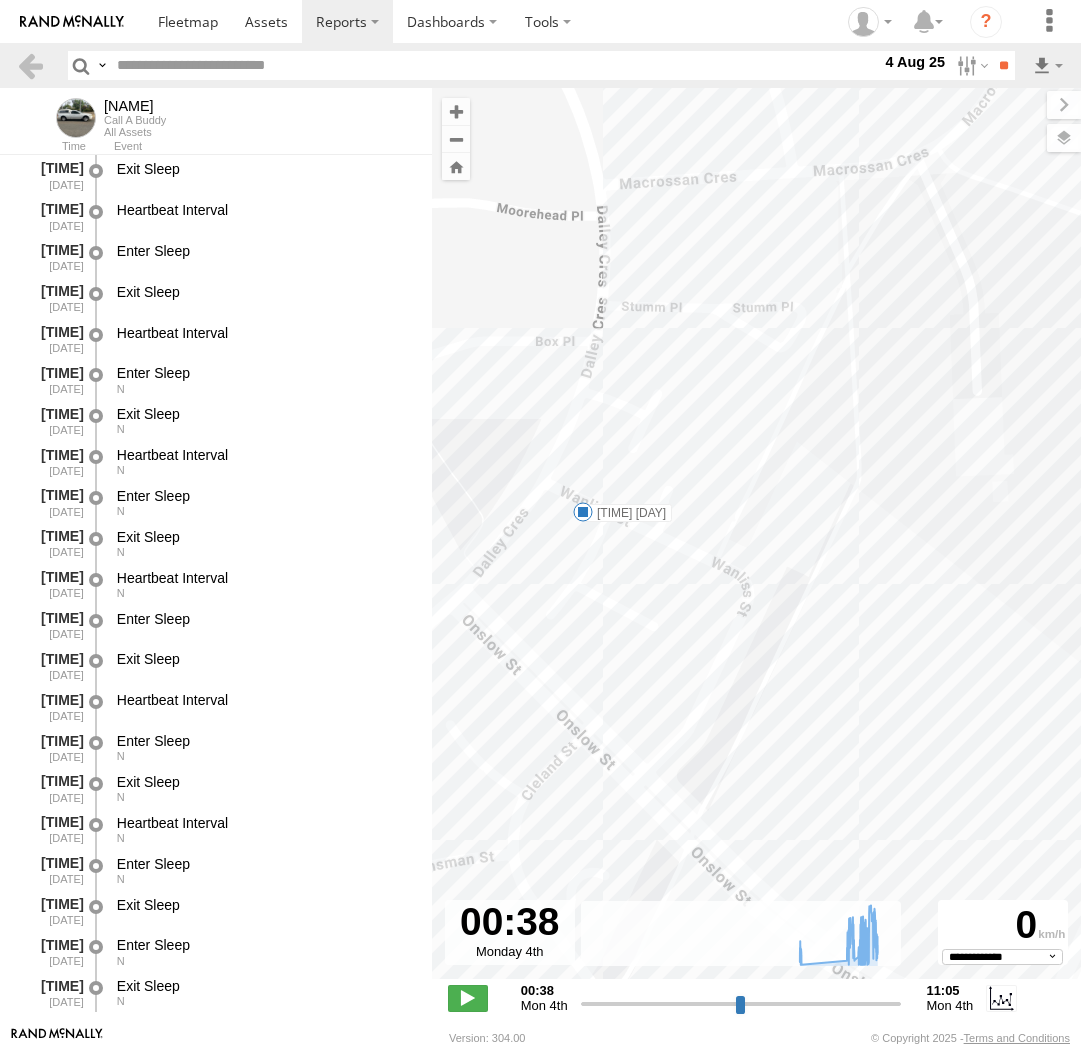 select on "**********" 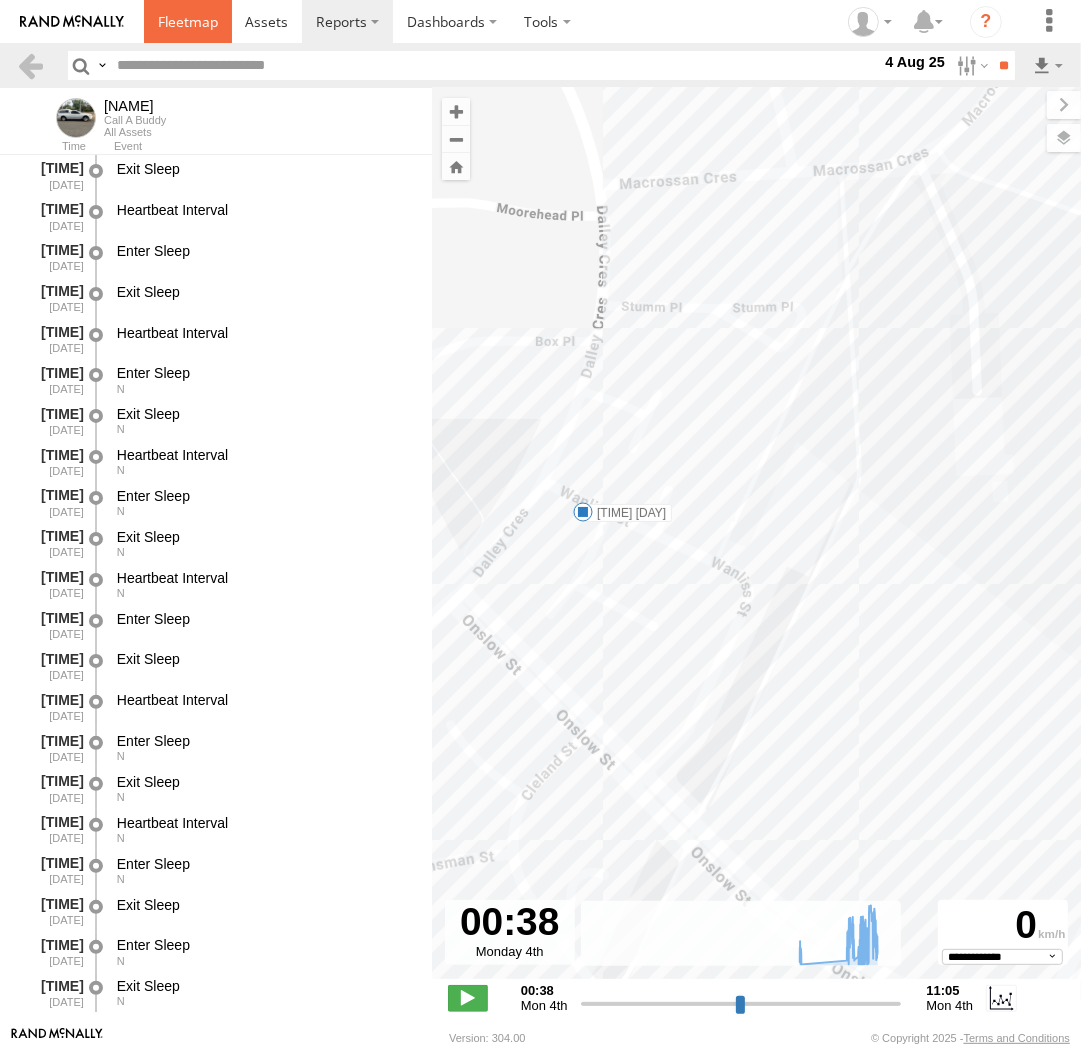 click at bounding box center (188, 21) 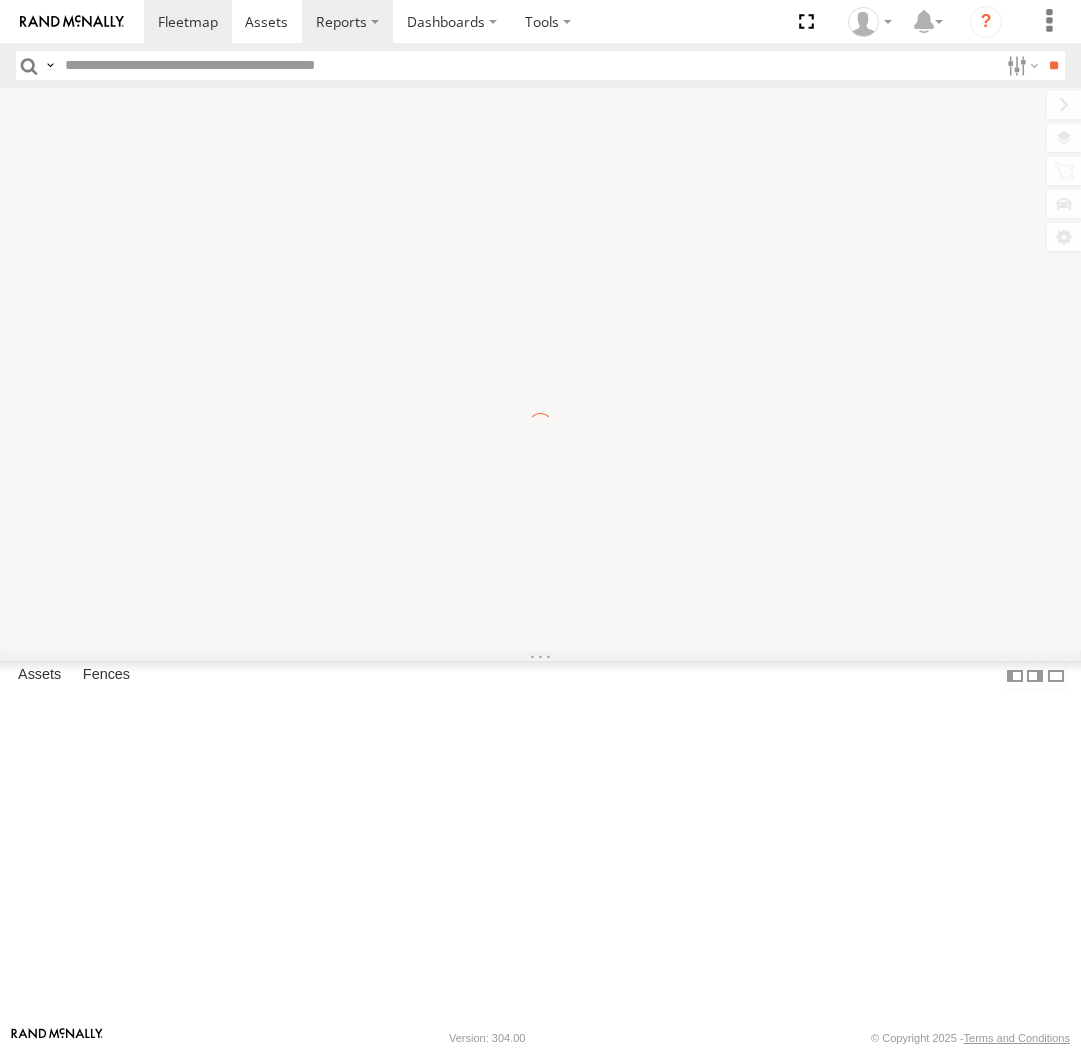 scroll, scrollTop: 0, scrollLeft: 0, axis: both 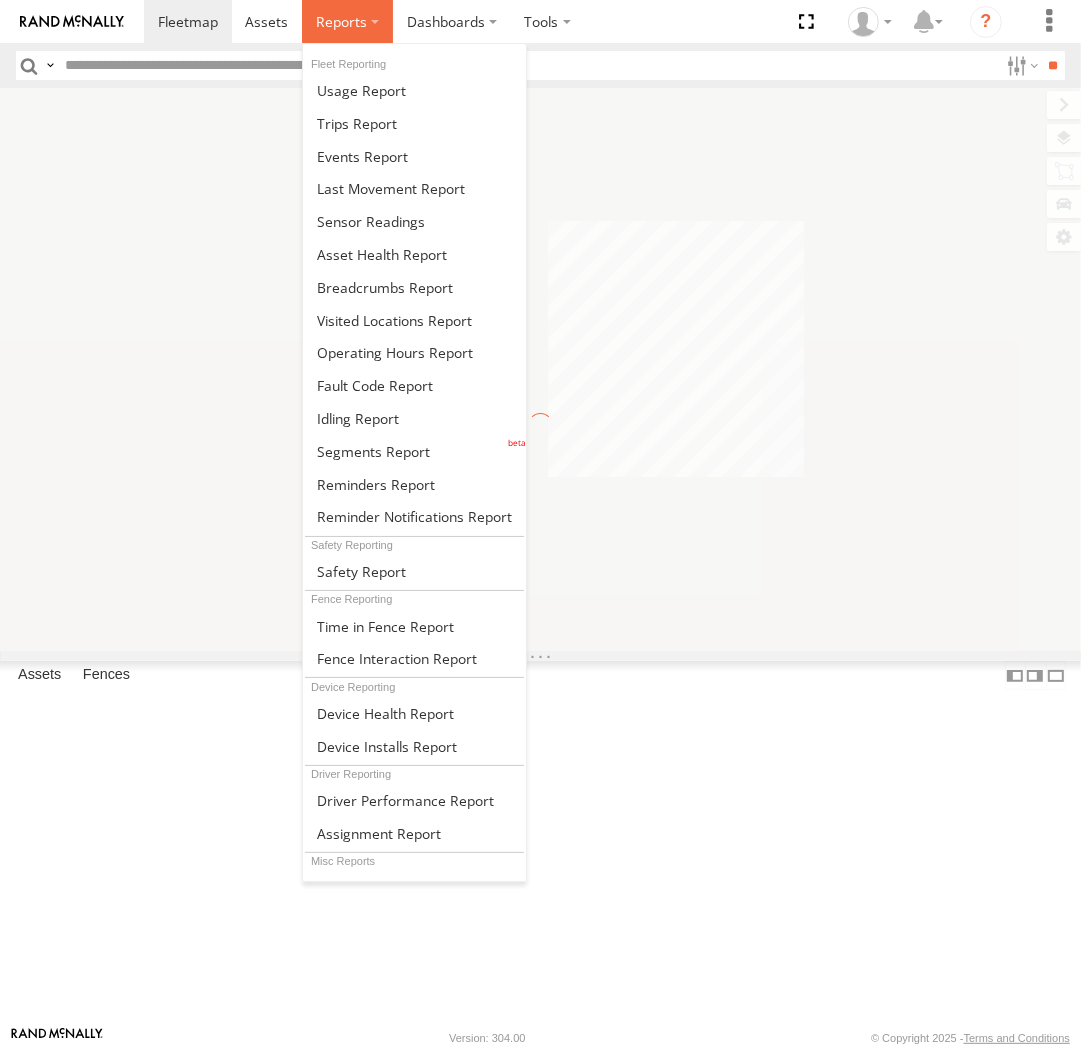 click at bounding box center [341, 21] 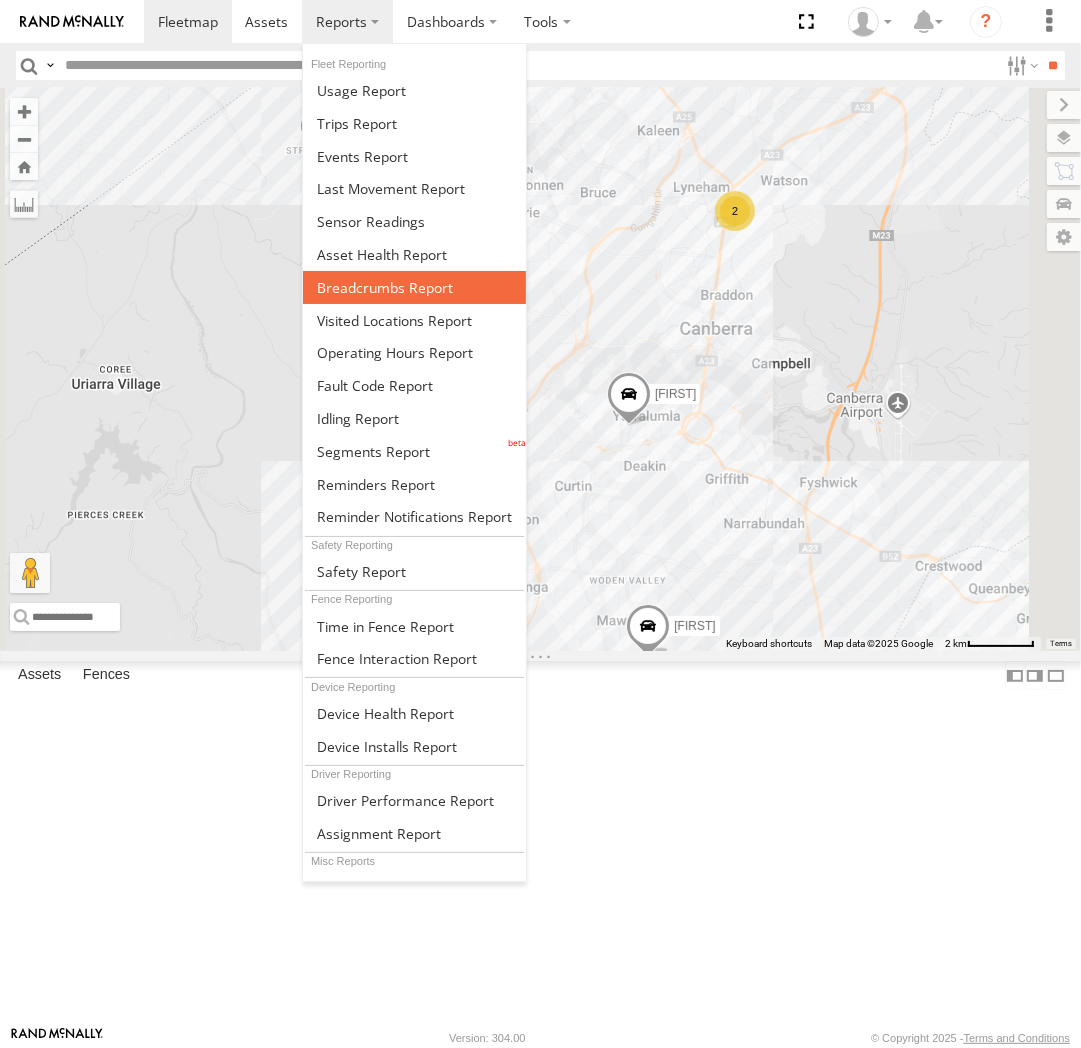click at bounding box center [385, 287] 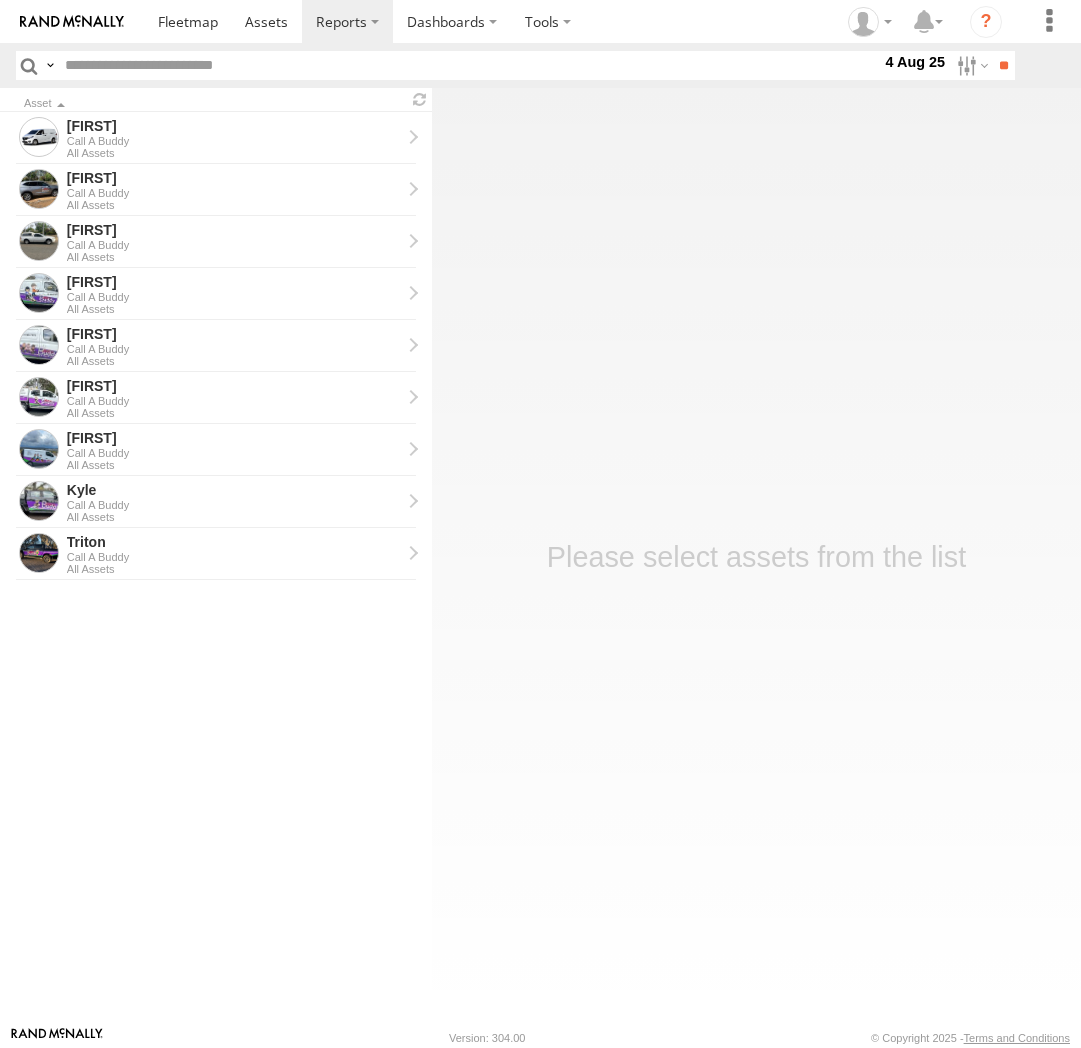 scroll, scrollTop: 0, scrollLeft: 0, axis: both 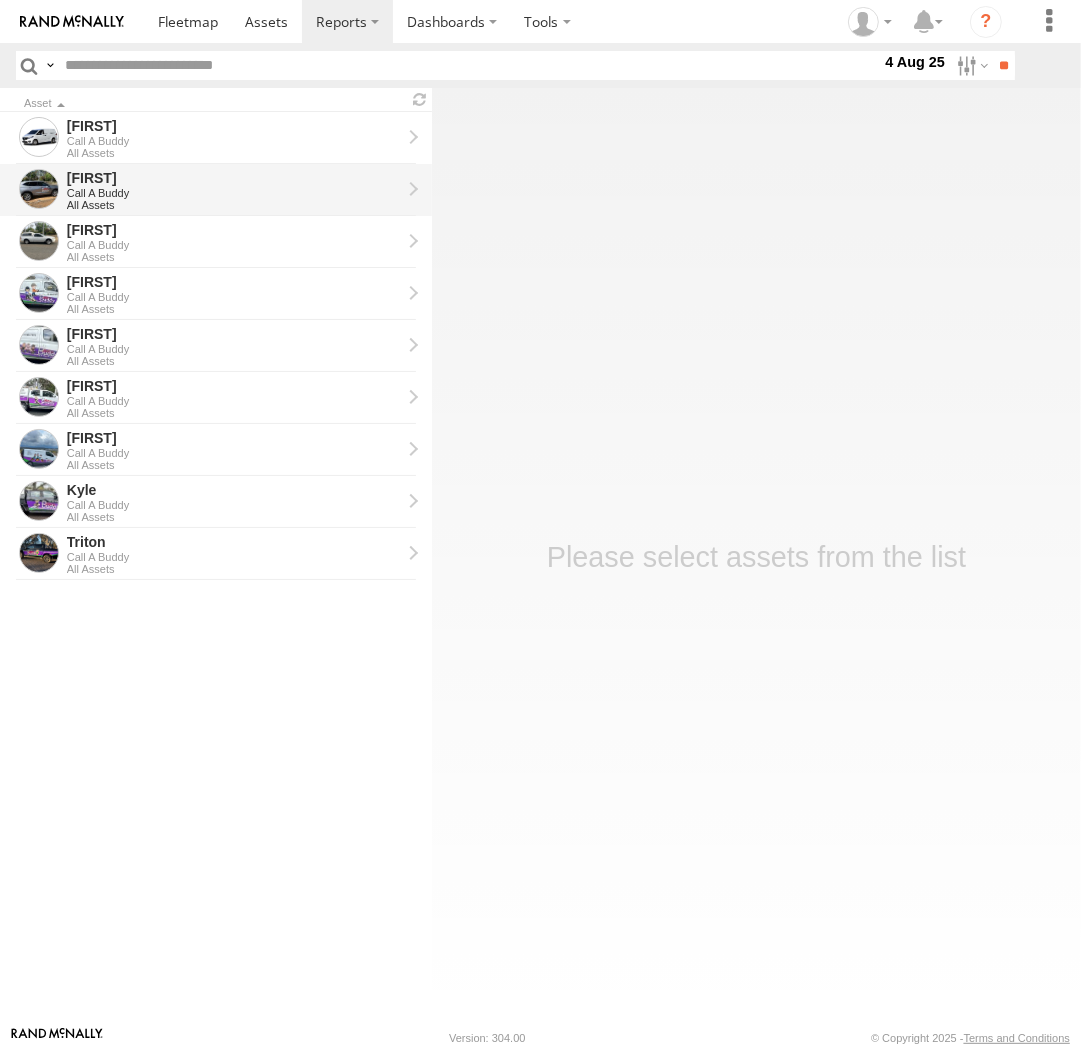 click on "[FIRST]" at bounding box center [234, 178] 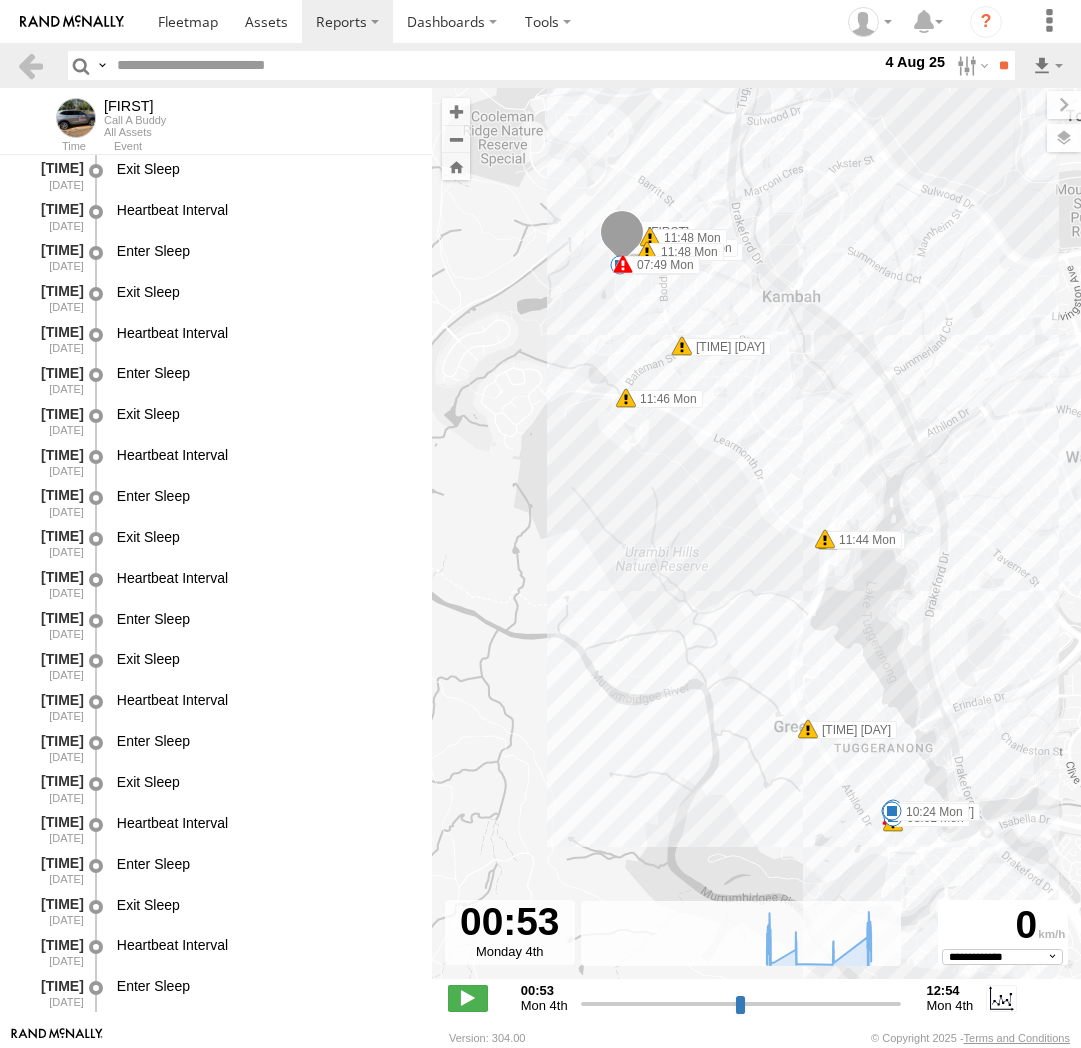 select on "**********" 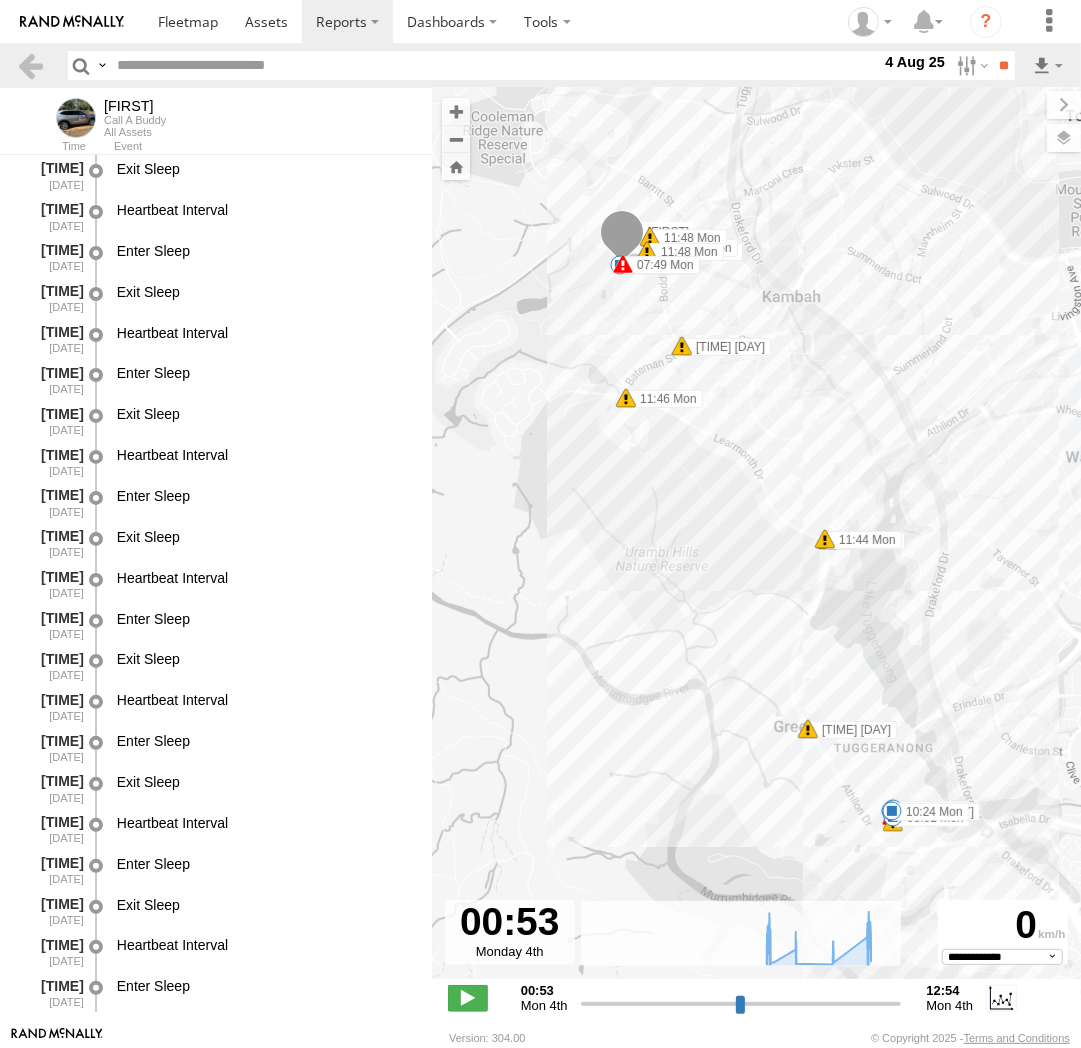 click at bounding box center [0, 0] 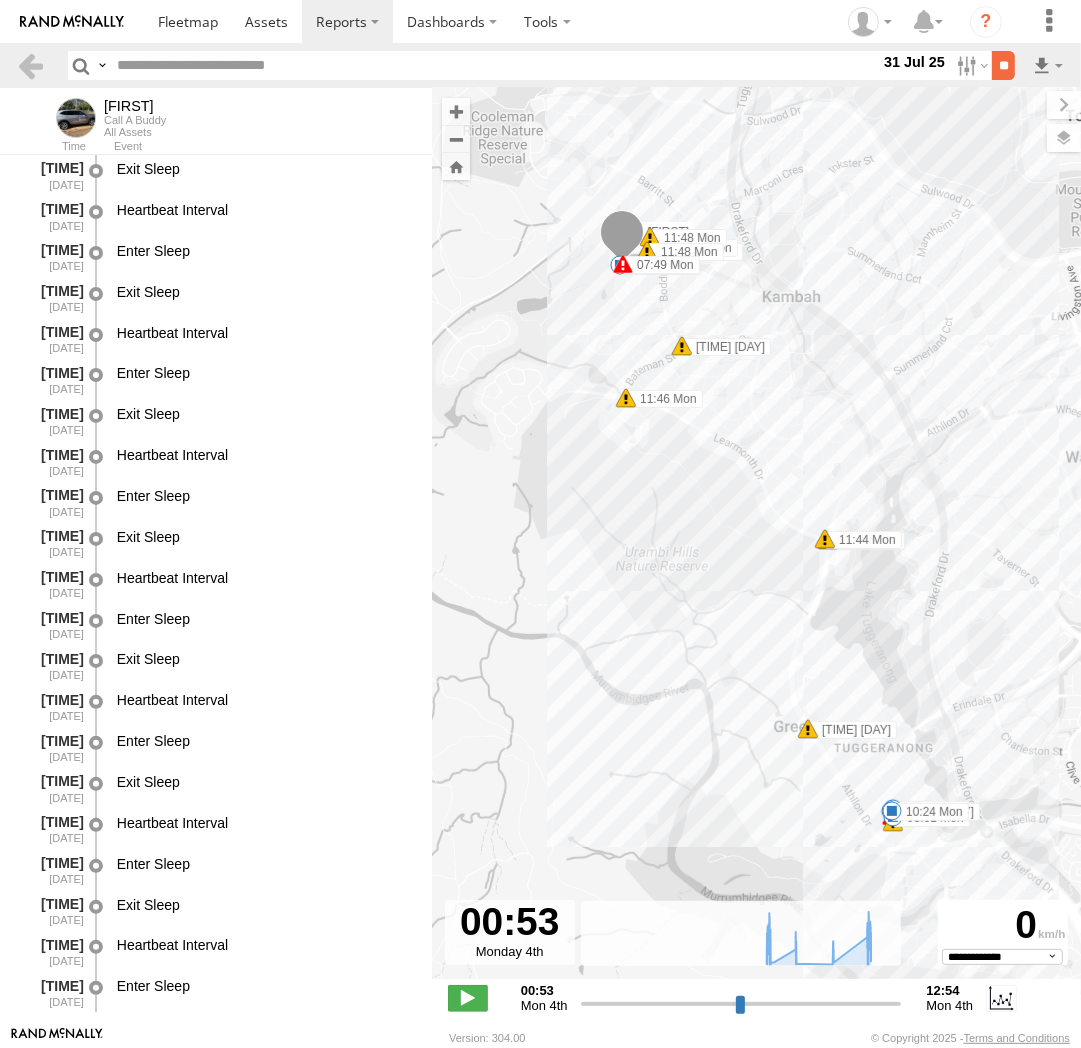 click on "**" at bounding box center (1003, 65) 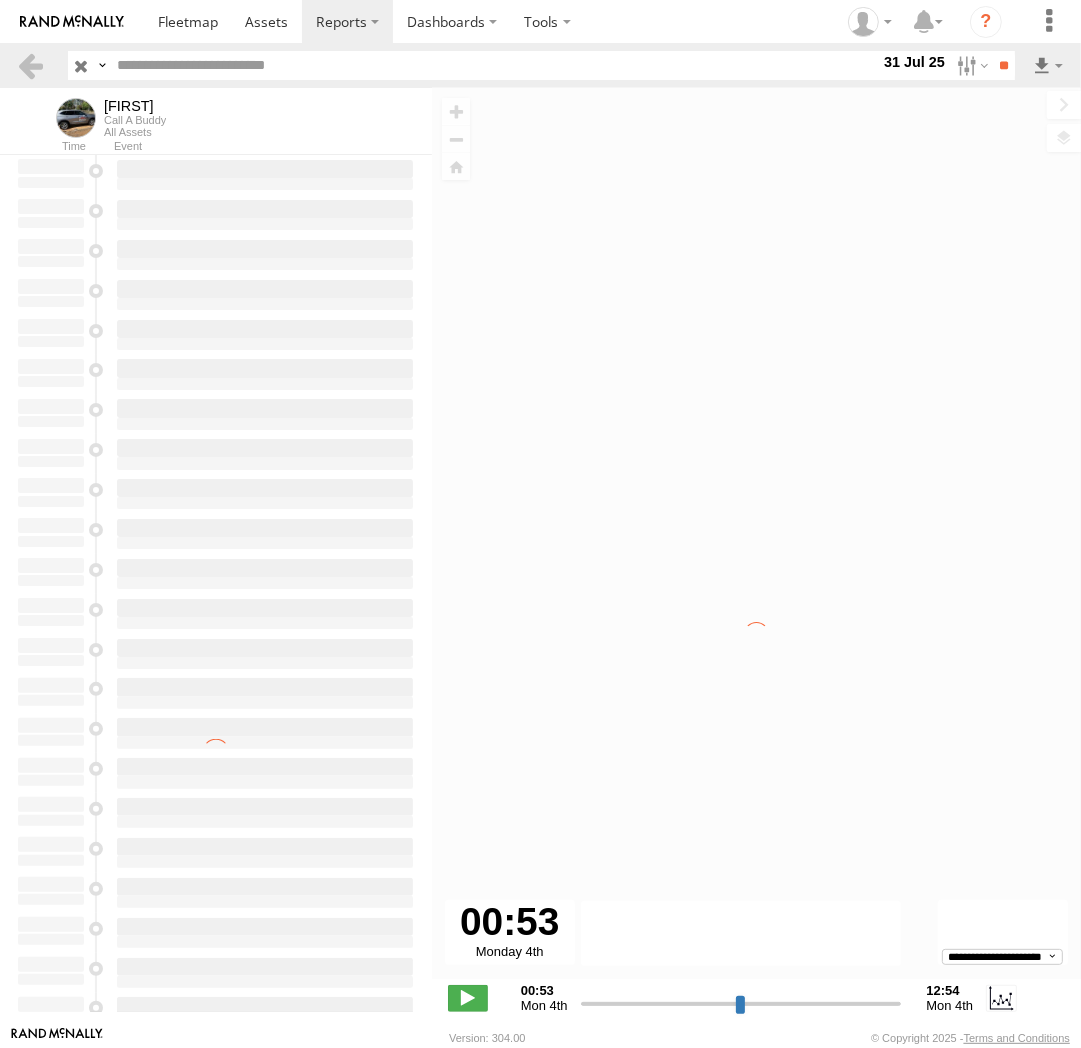 type on "**********" 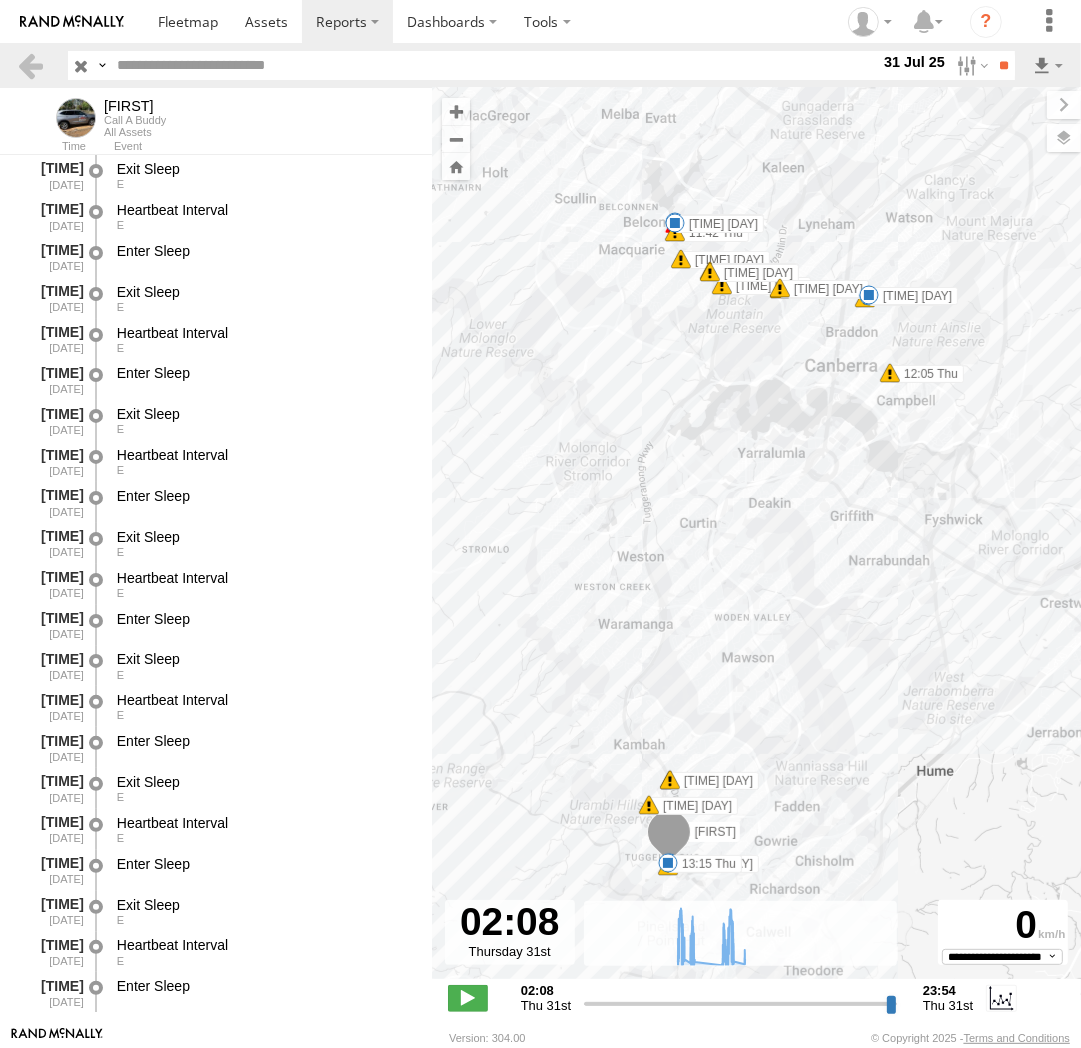 click at bounding box center (780, 288) 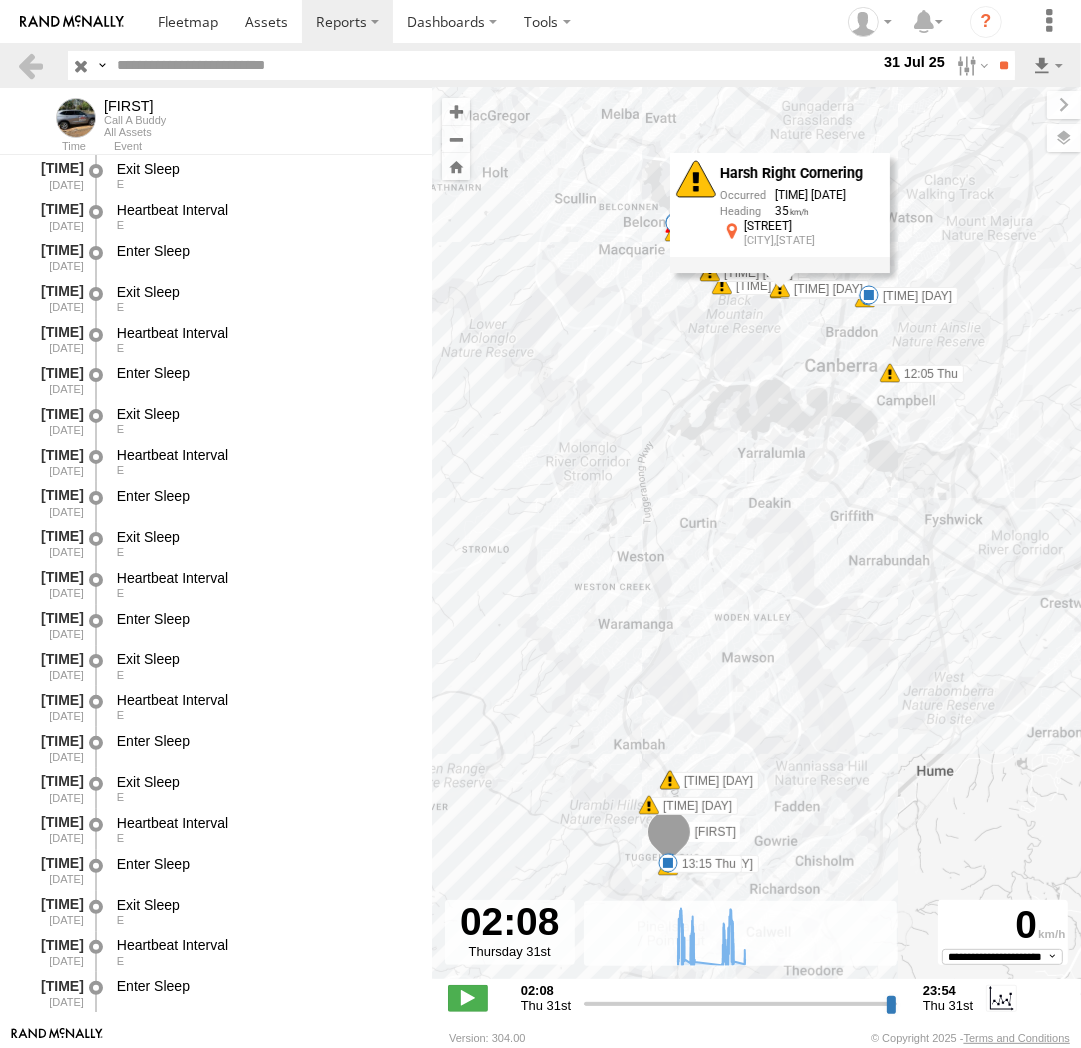 click on "Harsh Right Cornering 11:47 31/07/2025 35 Dryandra St O'Connor,ACT" at bounding box center [780, 213] 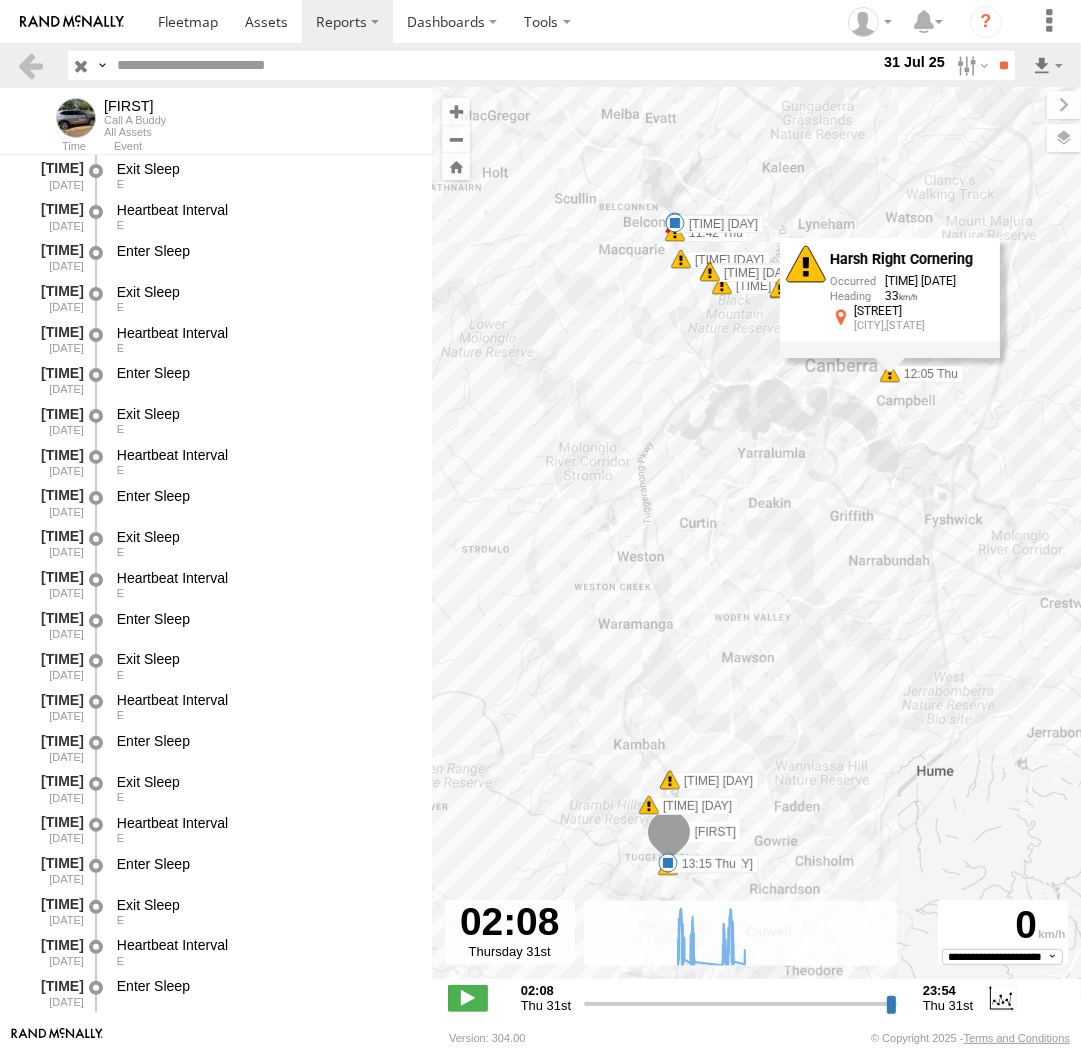 click on "Harsh Right Cornering 12:05 31/07/2025 33 Fairbairn Ave Campbell,ACT" at bounding box center (889, 299) 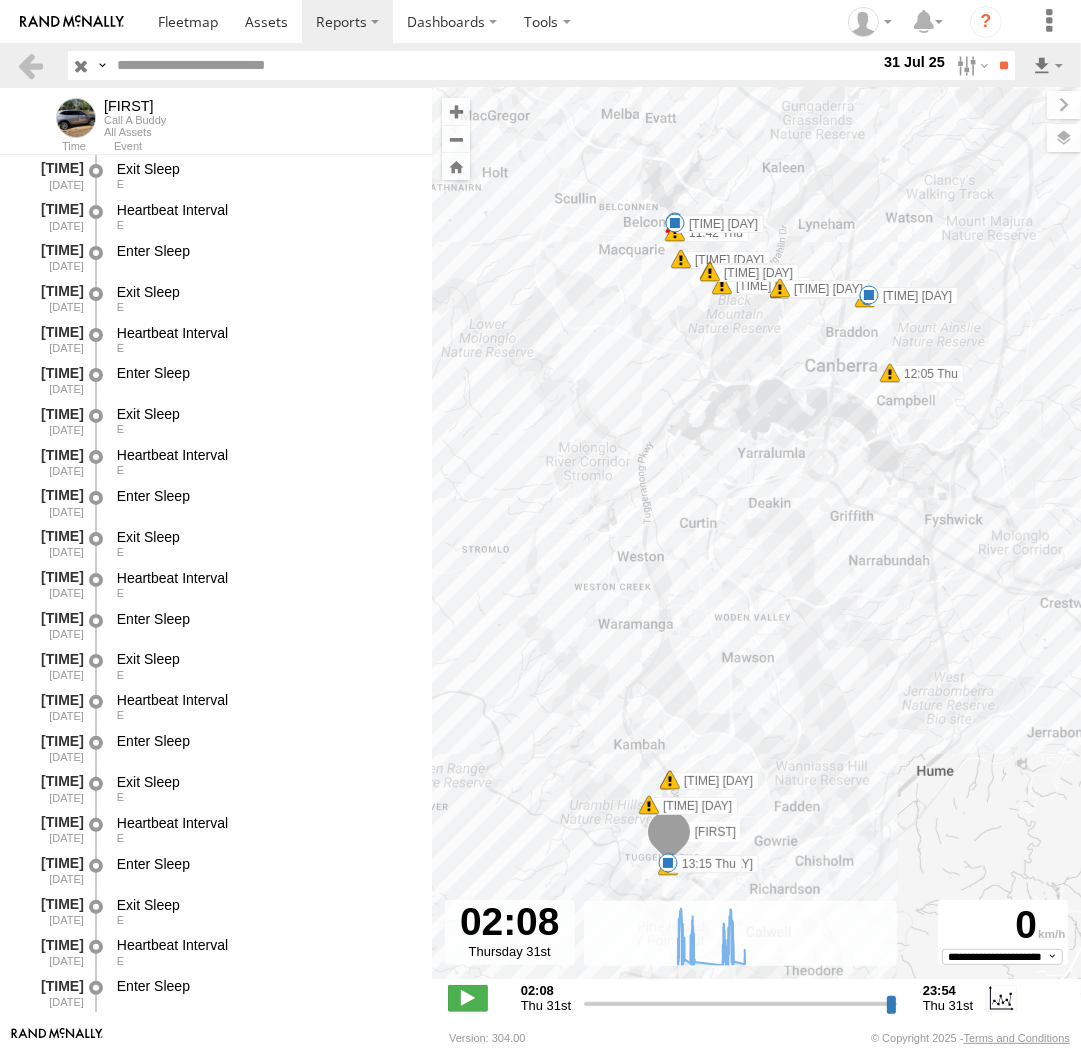 click at bounding box center (670, 780) 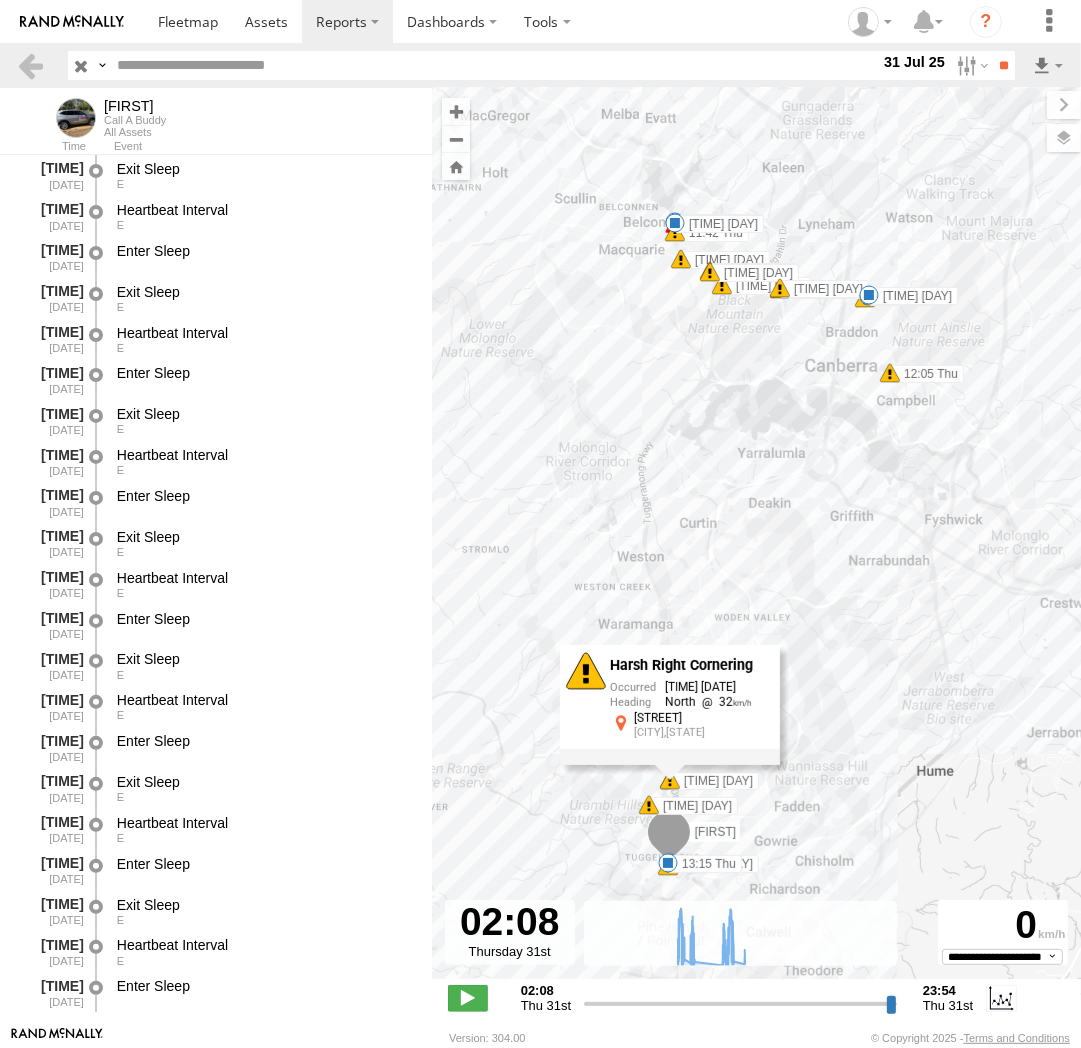 click on "Harsh Right Cornering 12:22 31/07/2025 North 32 Athllon Dr Kambah,ACT" at bounding box center (669, 705) 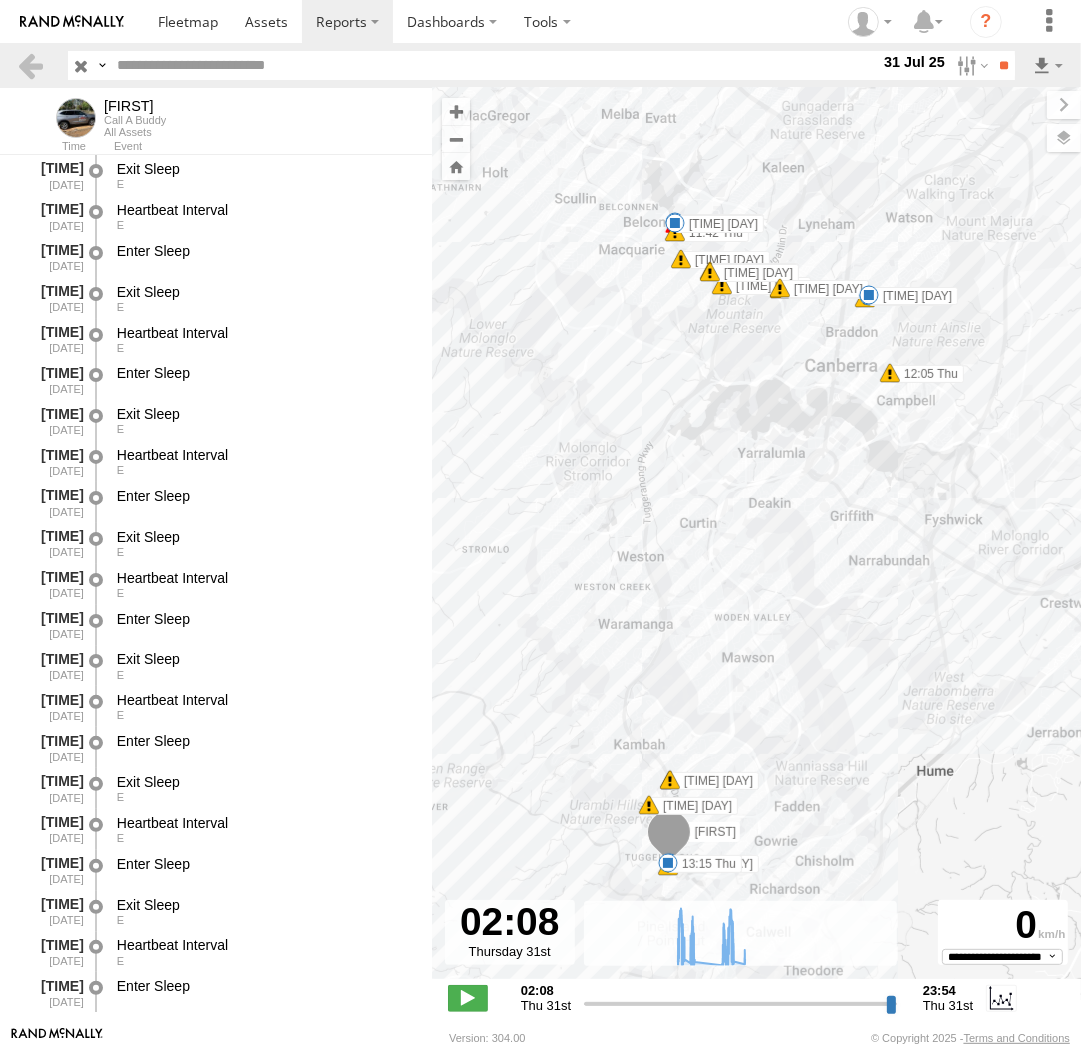 click at bounding box center [681, 259] 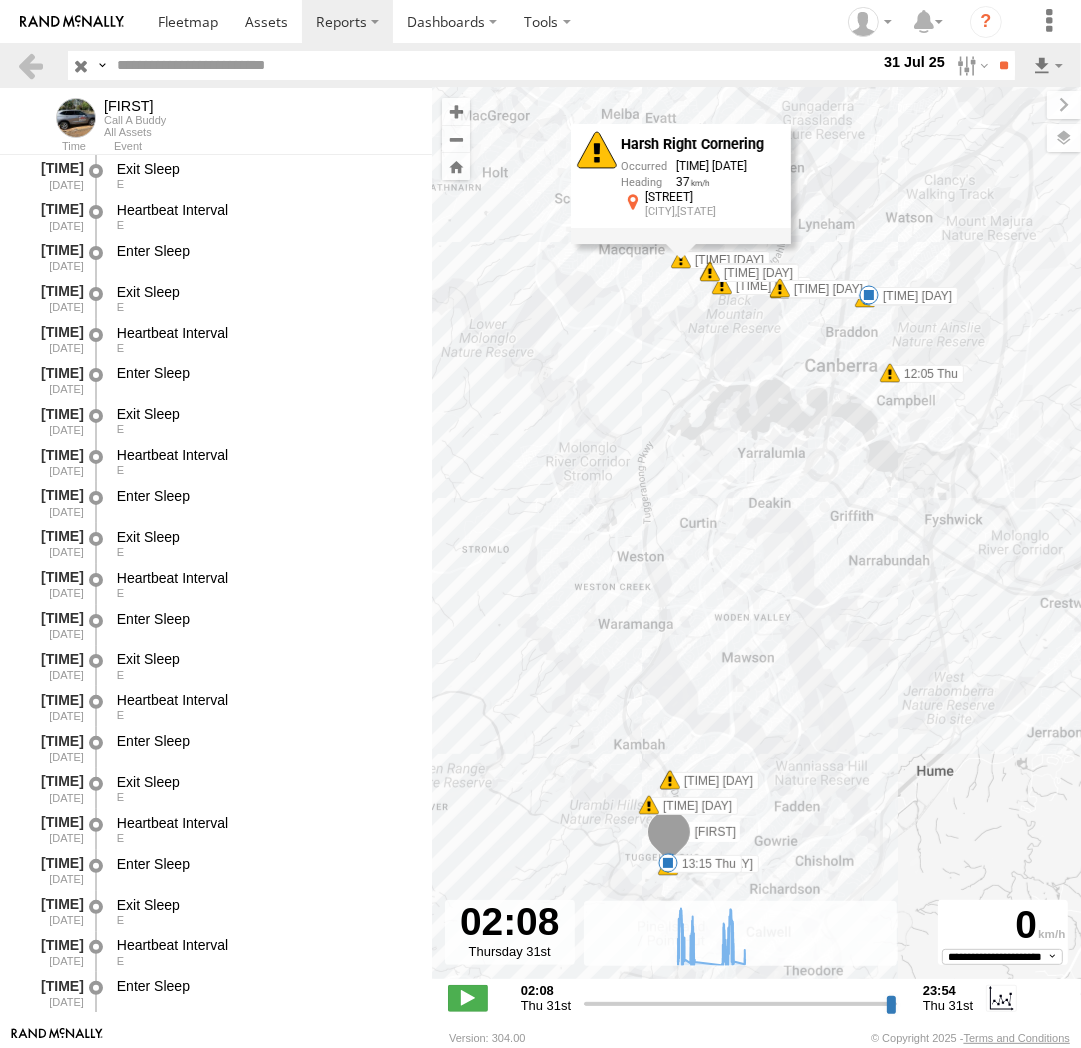 click on "Harsh Right Cornering 09:34 31/07/2025 37 Belconnen Way Aranda,ACT" at bounding box center (681, 184) 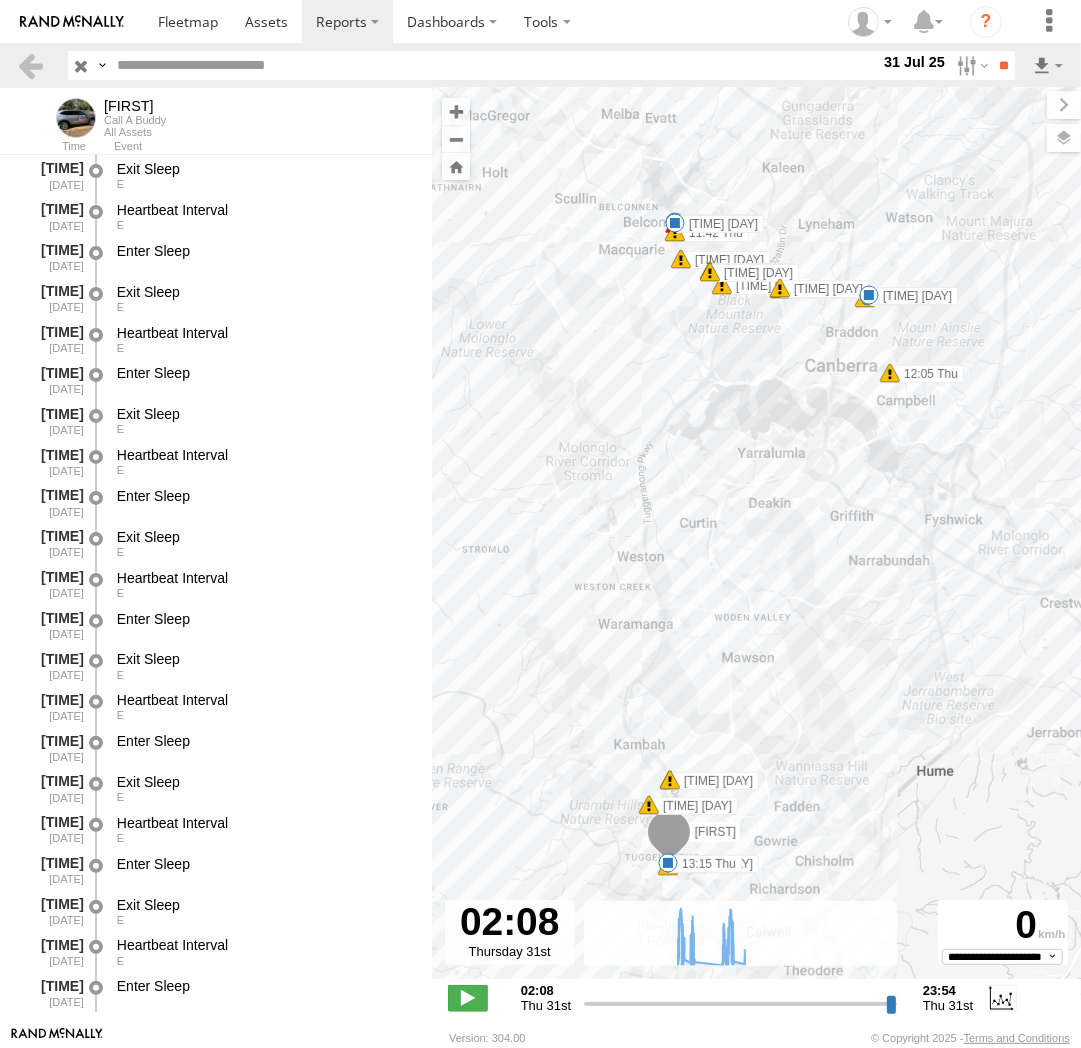 click at bounding box center (610, 21) 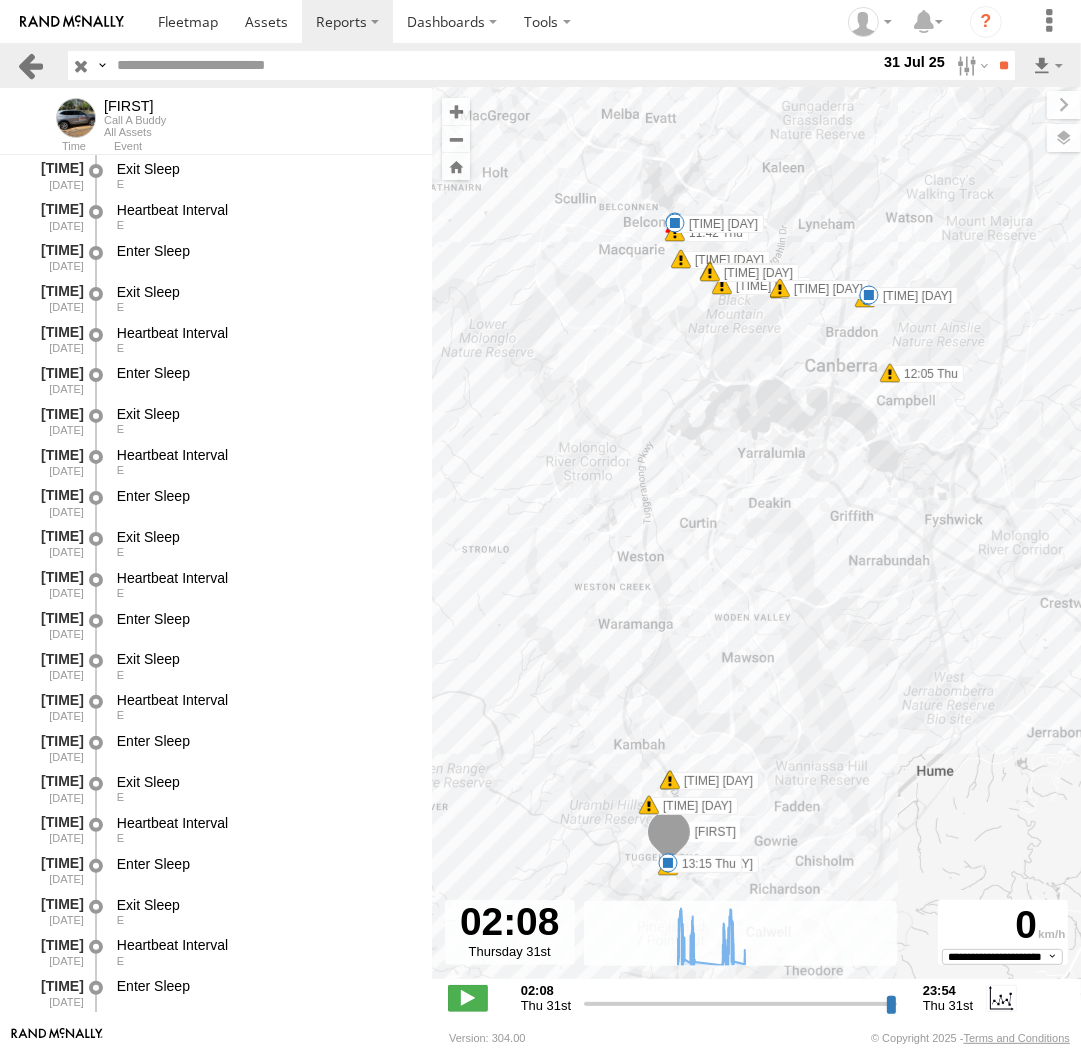 click at bounding box center [30, 65] 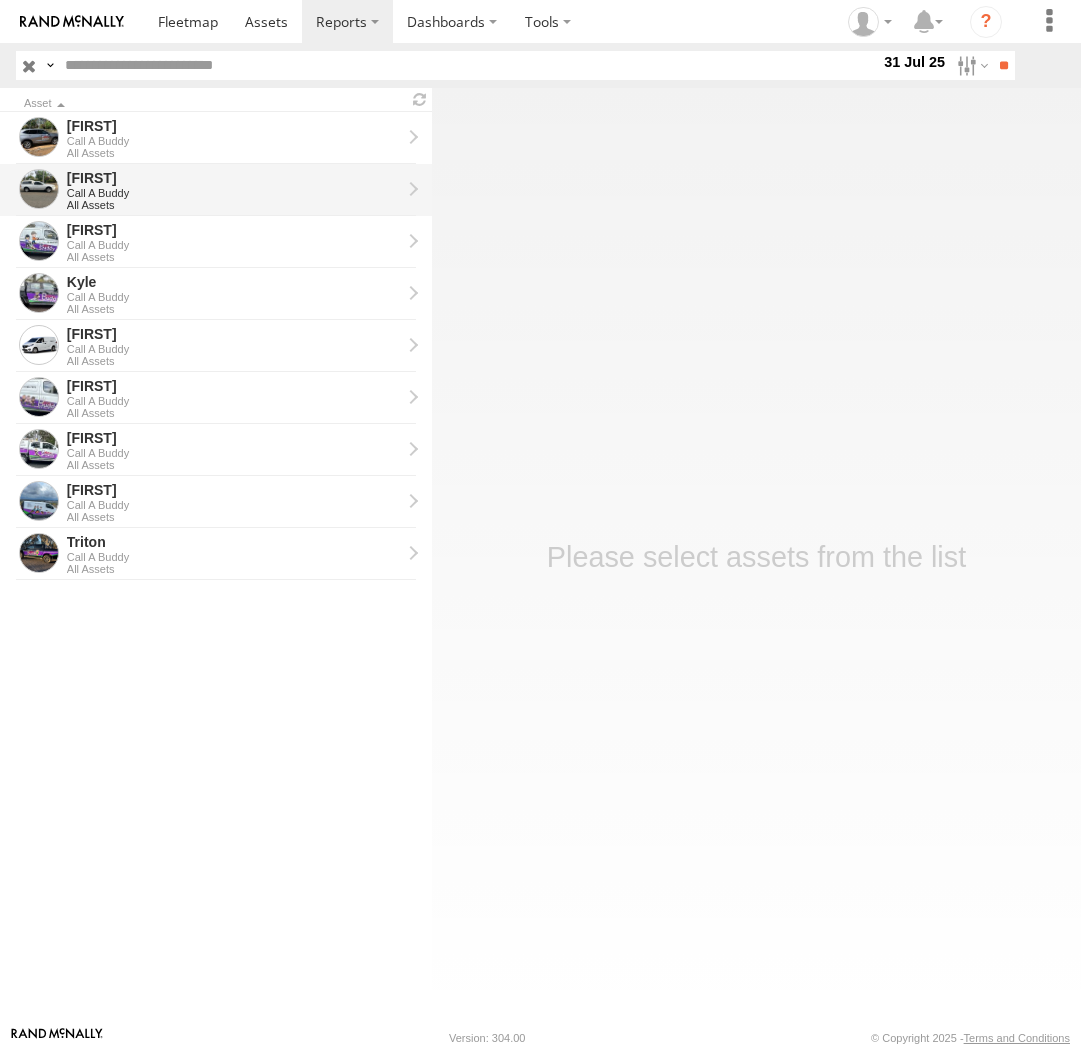 scroll, scrollTop: 0, scrollLeft: 0, axis: both 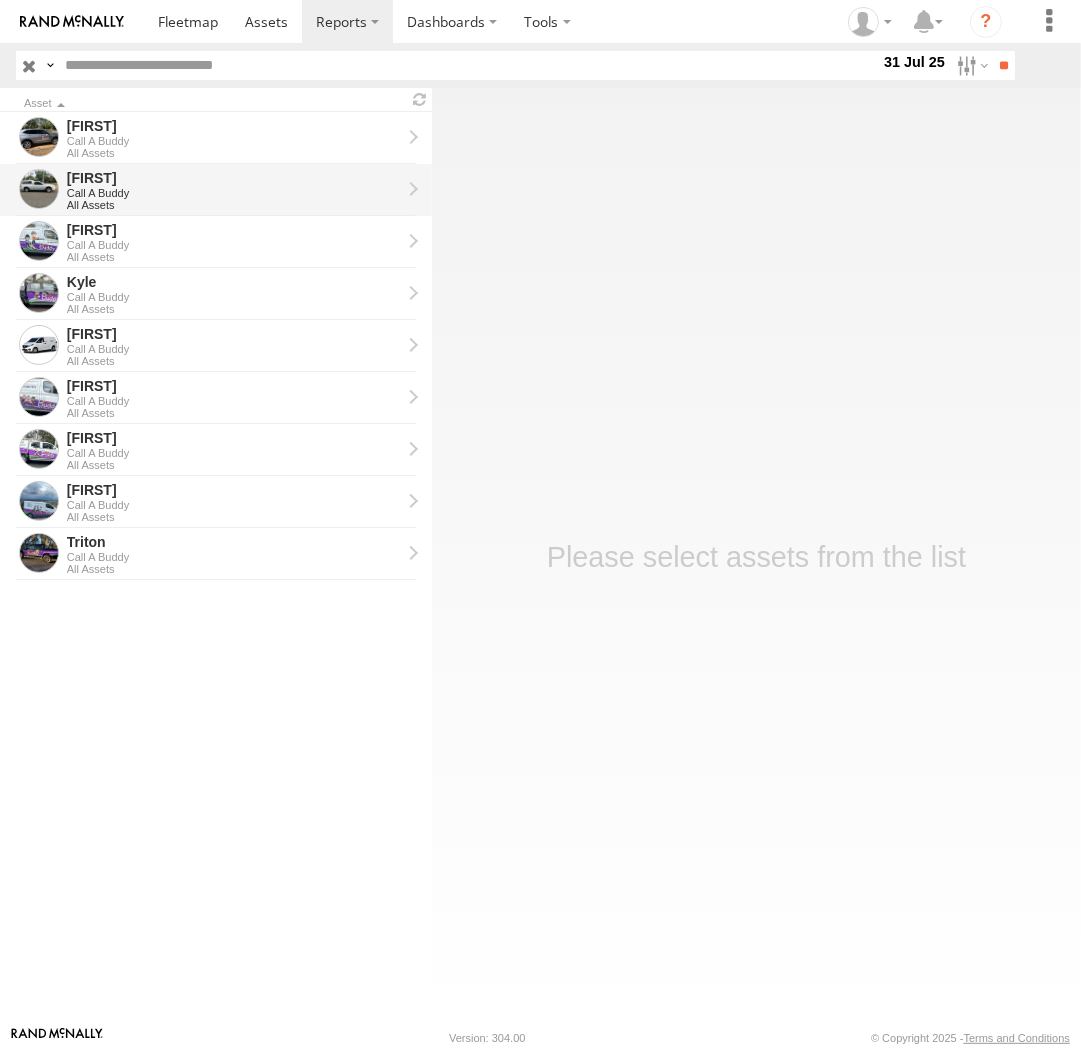 click on "Andrew" at bounding box center [234, 178] 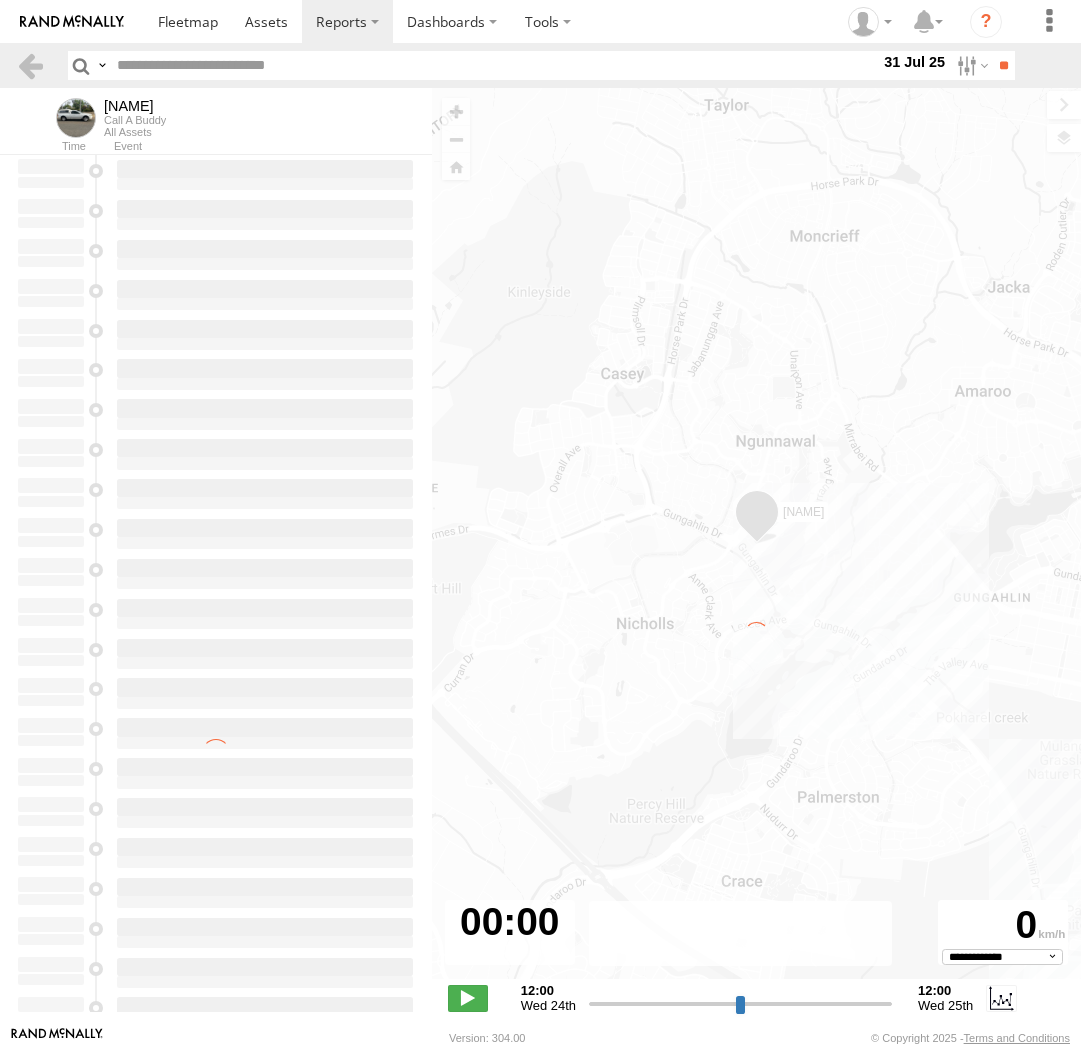 select on "**********" 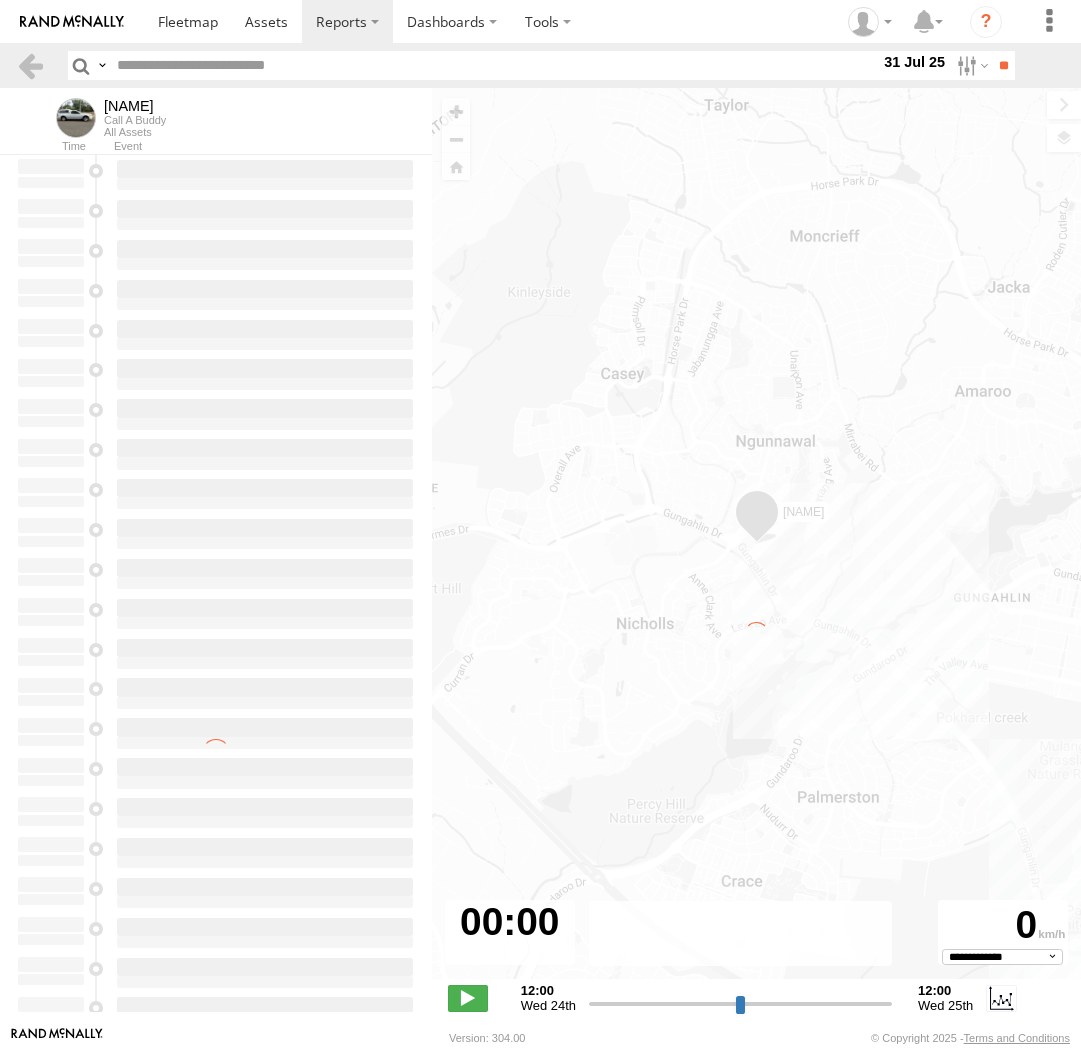 scroll, scrollTop: 0, scrollLeft: 0, axis: both 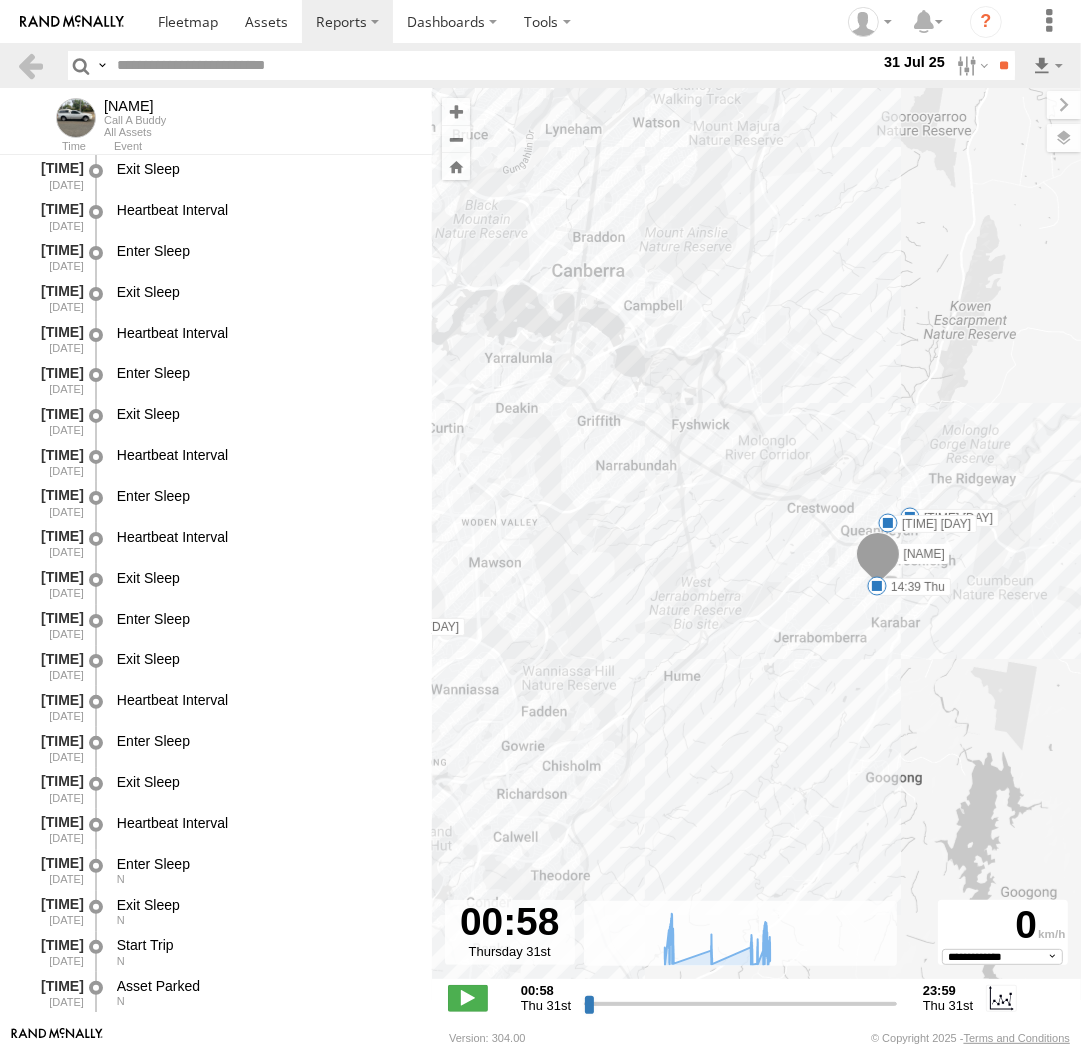 drag, startPoint x: 1040, startPoint y: 521, endPoint x: 823, endPoint y: 512, distance: 217.18655 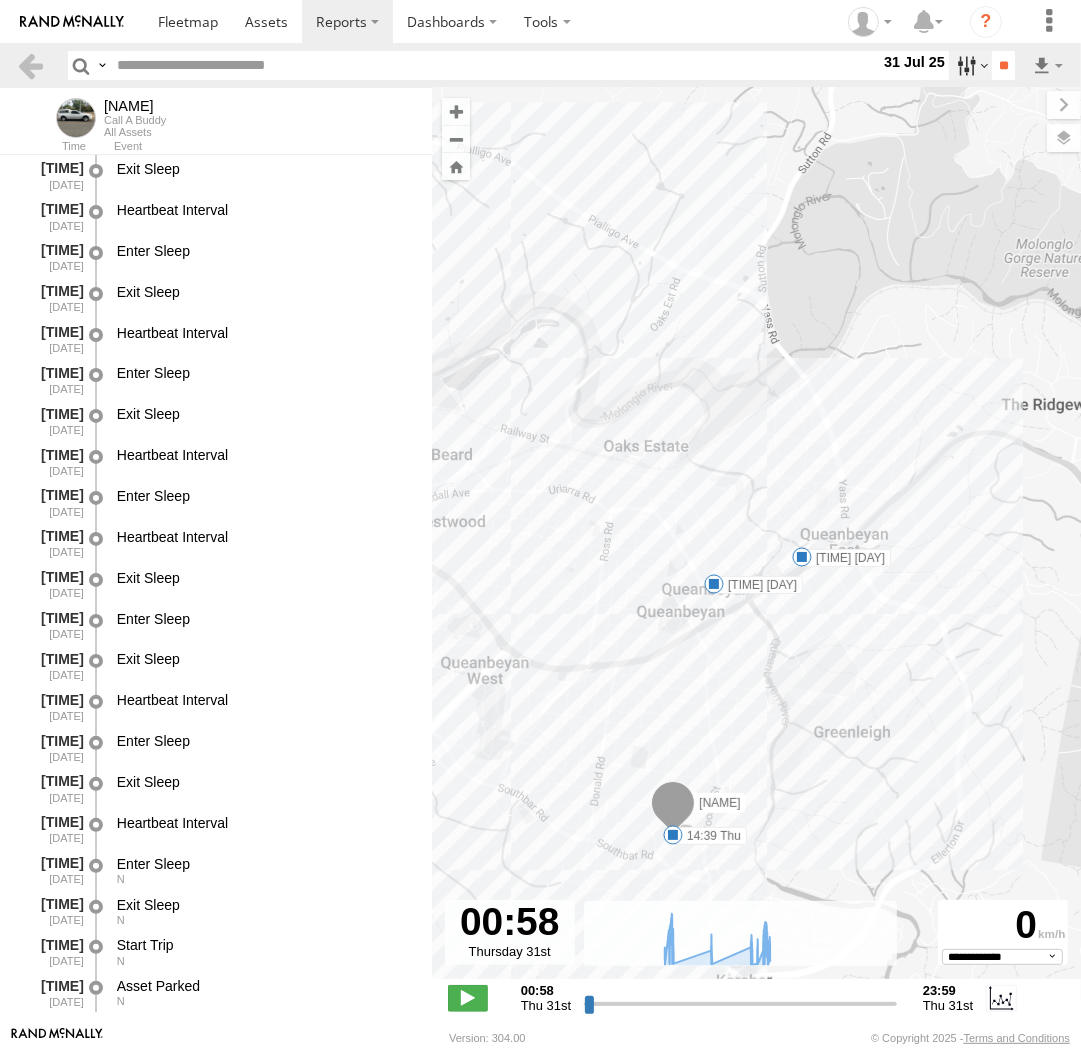click at bounding box center (970, 65) 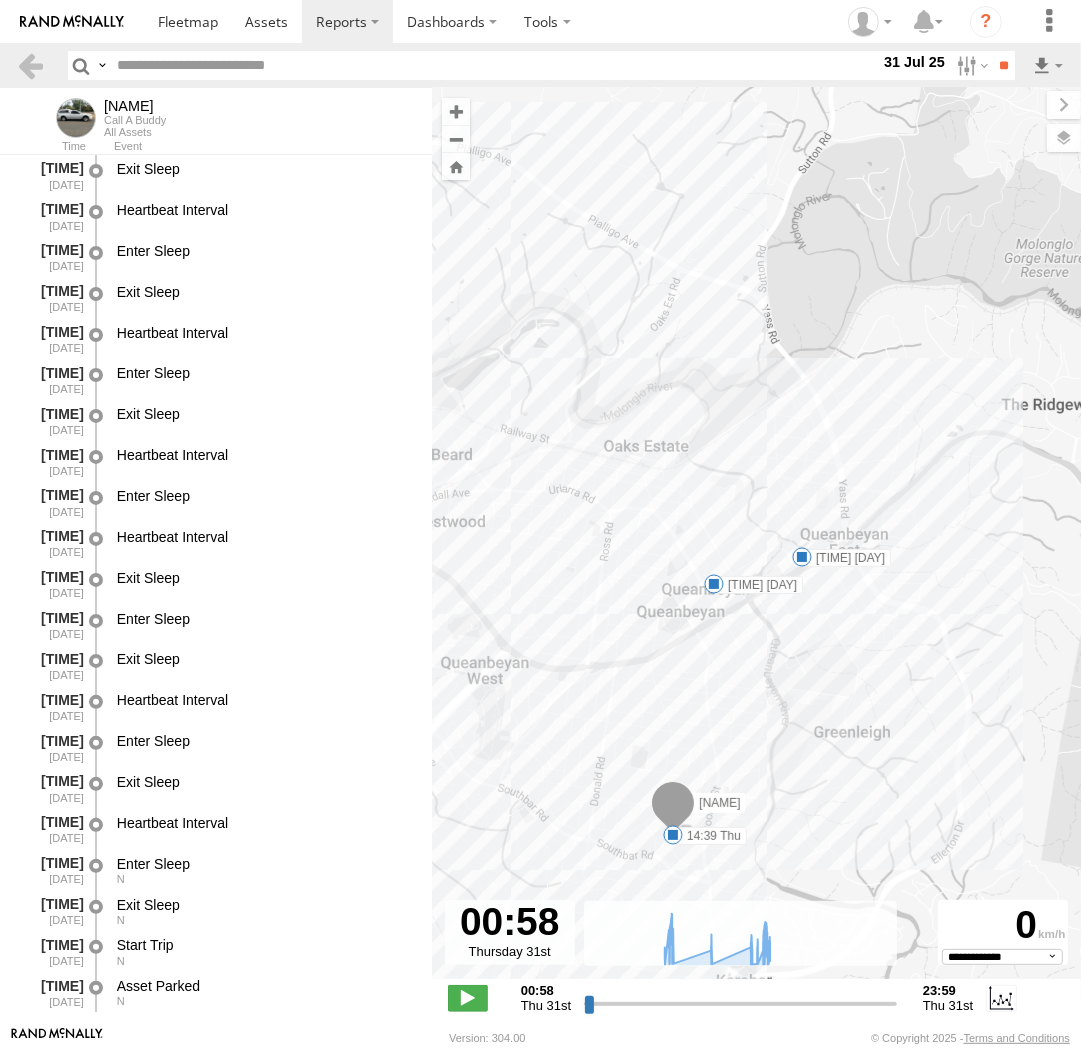 click at bounding box center [0, 0] 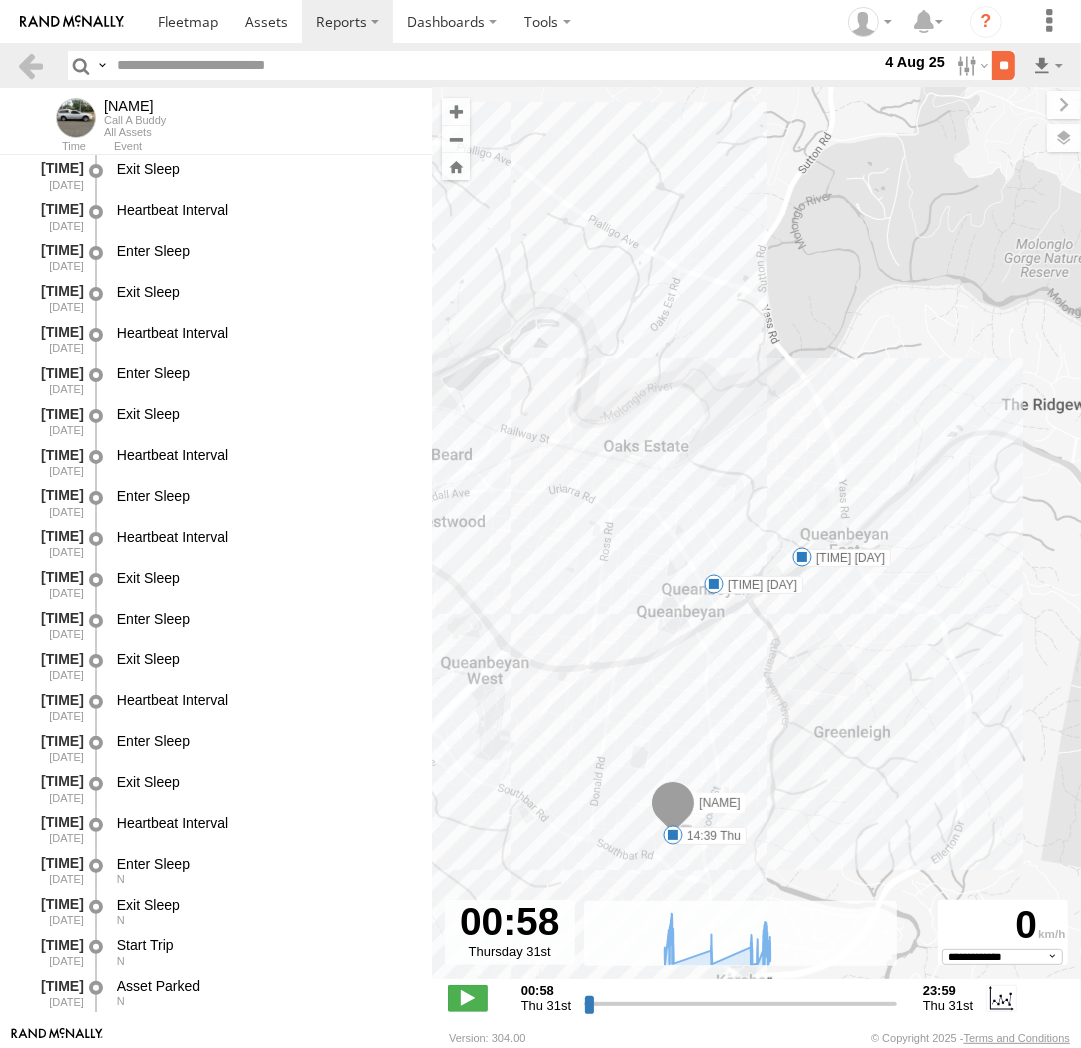 click on "**" at bounding box center [1003, 65] 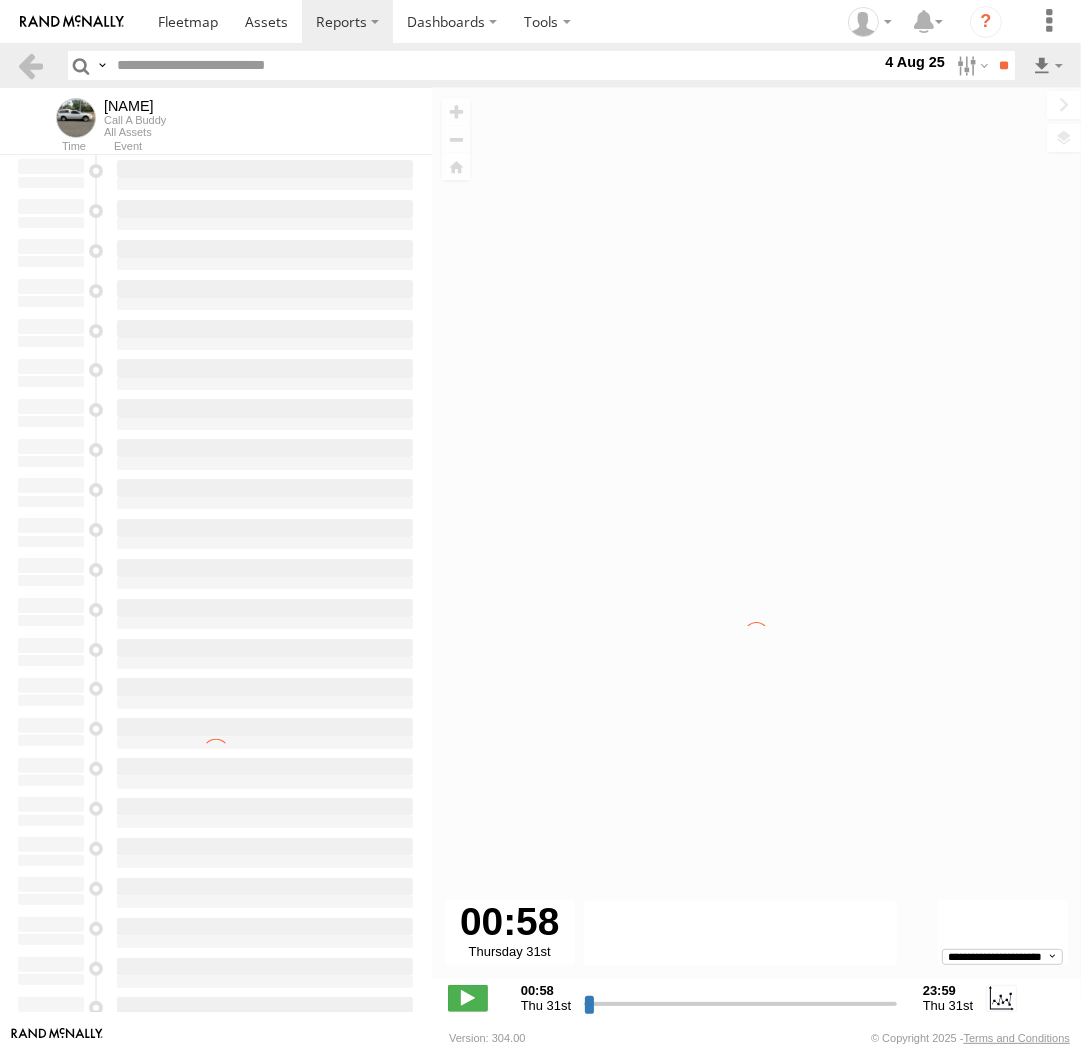type on "**********" 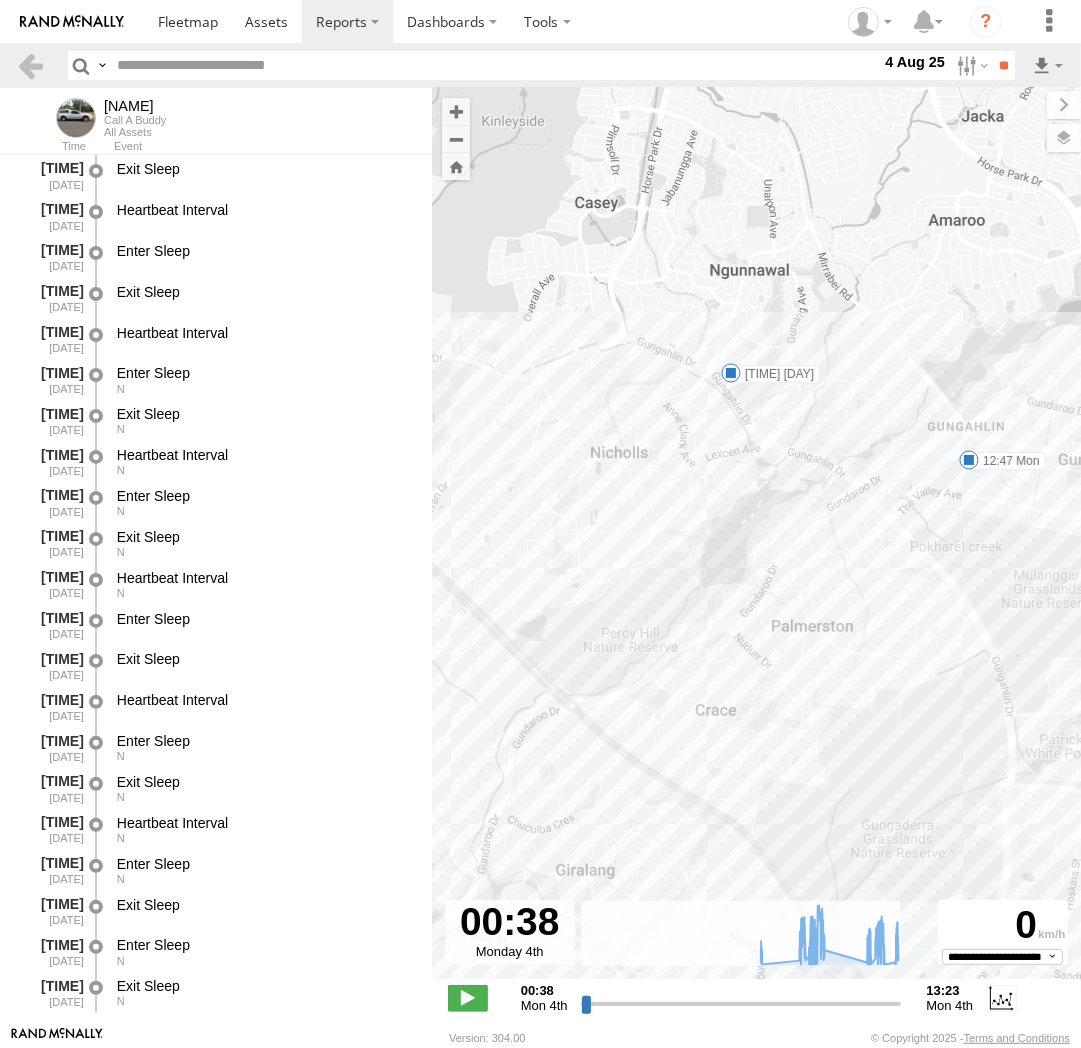drag, startPoint x: 597, startPoint y: 239, endPoint x: 747, endPoint y: 448, distance: 257.25668 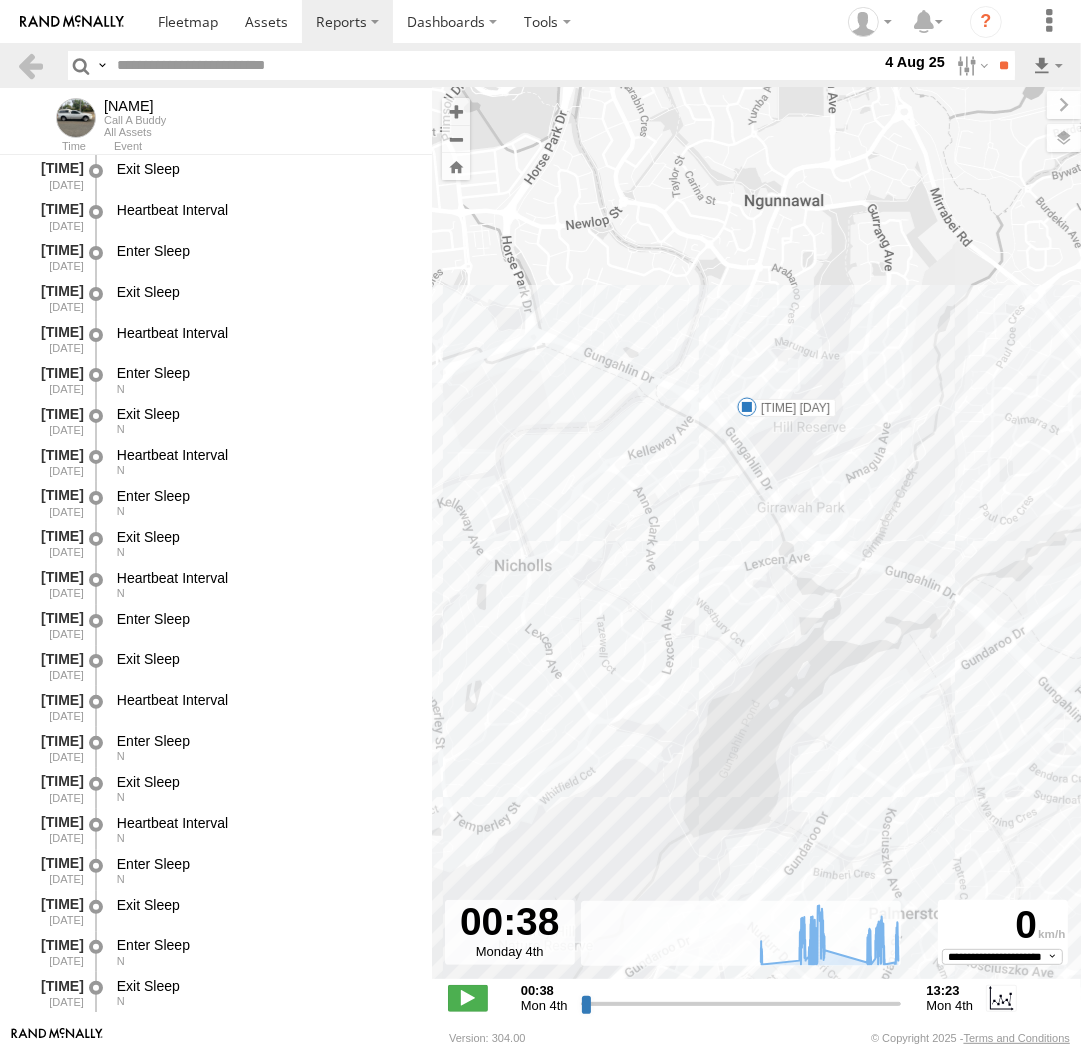 click at bounding box center [747, 407] 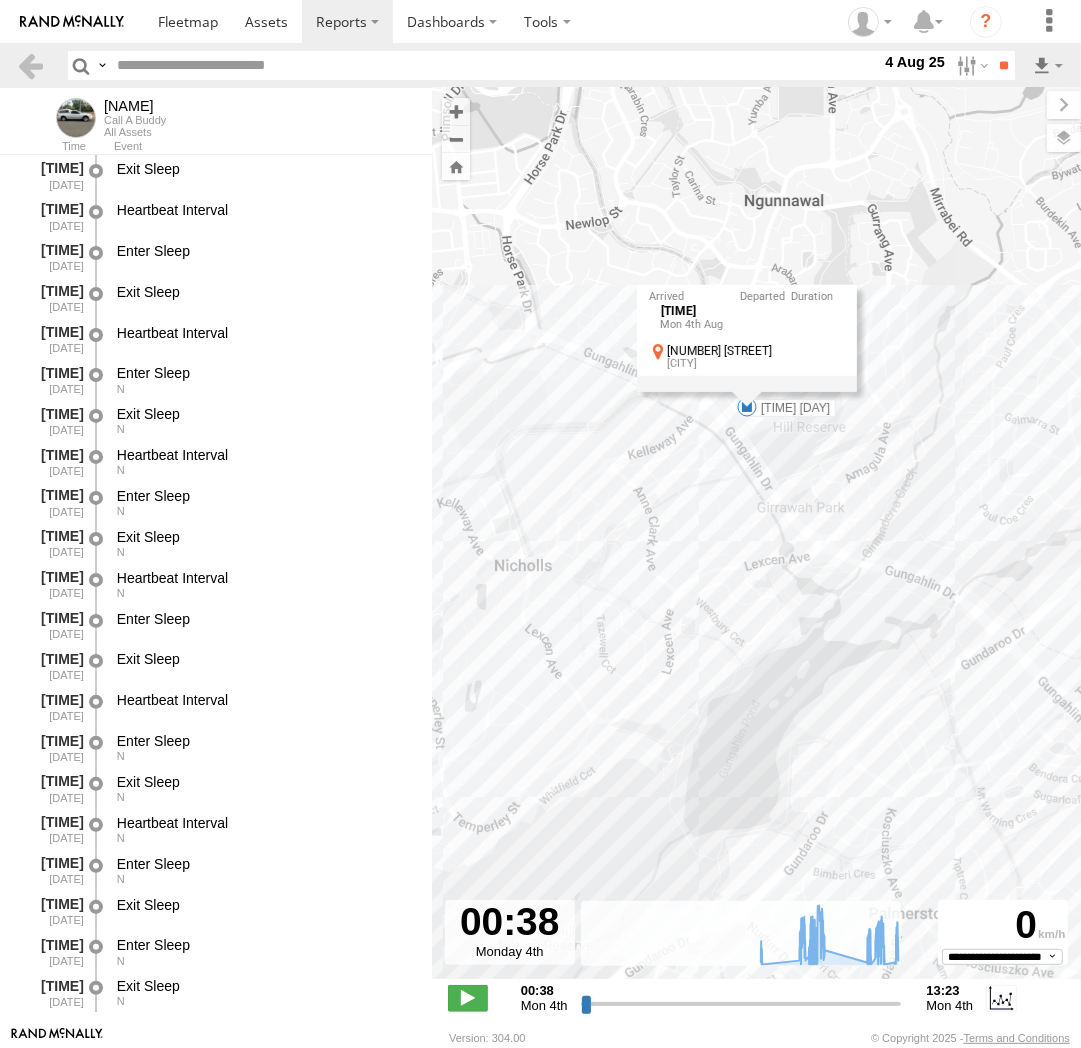 click on "[TIME] [DAY] [DATE] [NUMBER] [STREET] [CITY]" at bounding box center [747, 338] 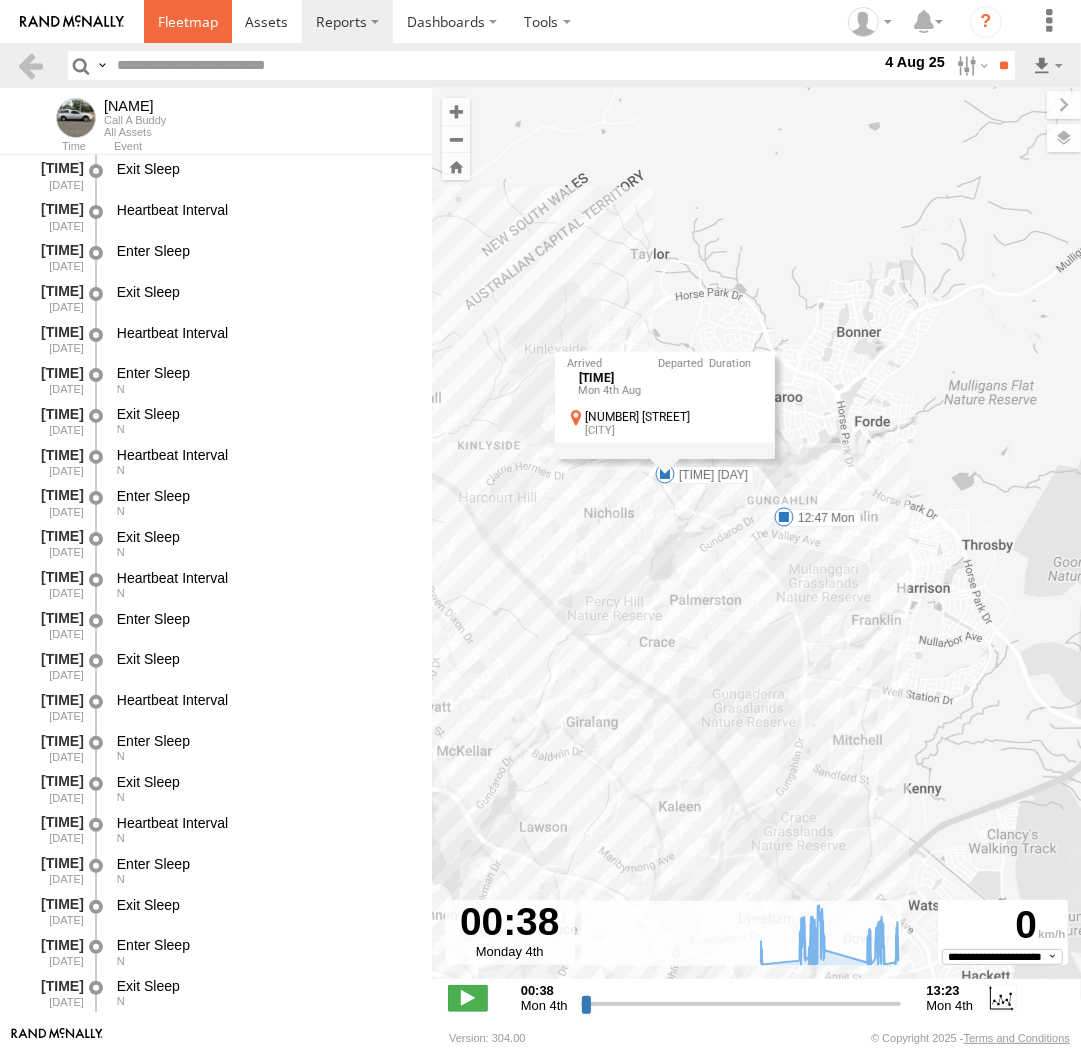 click at bounding box center (188, 21) 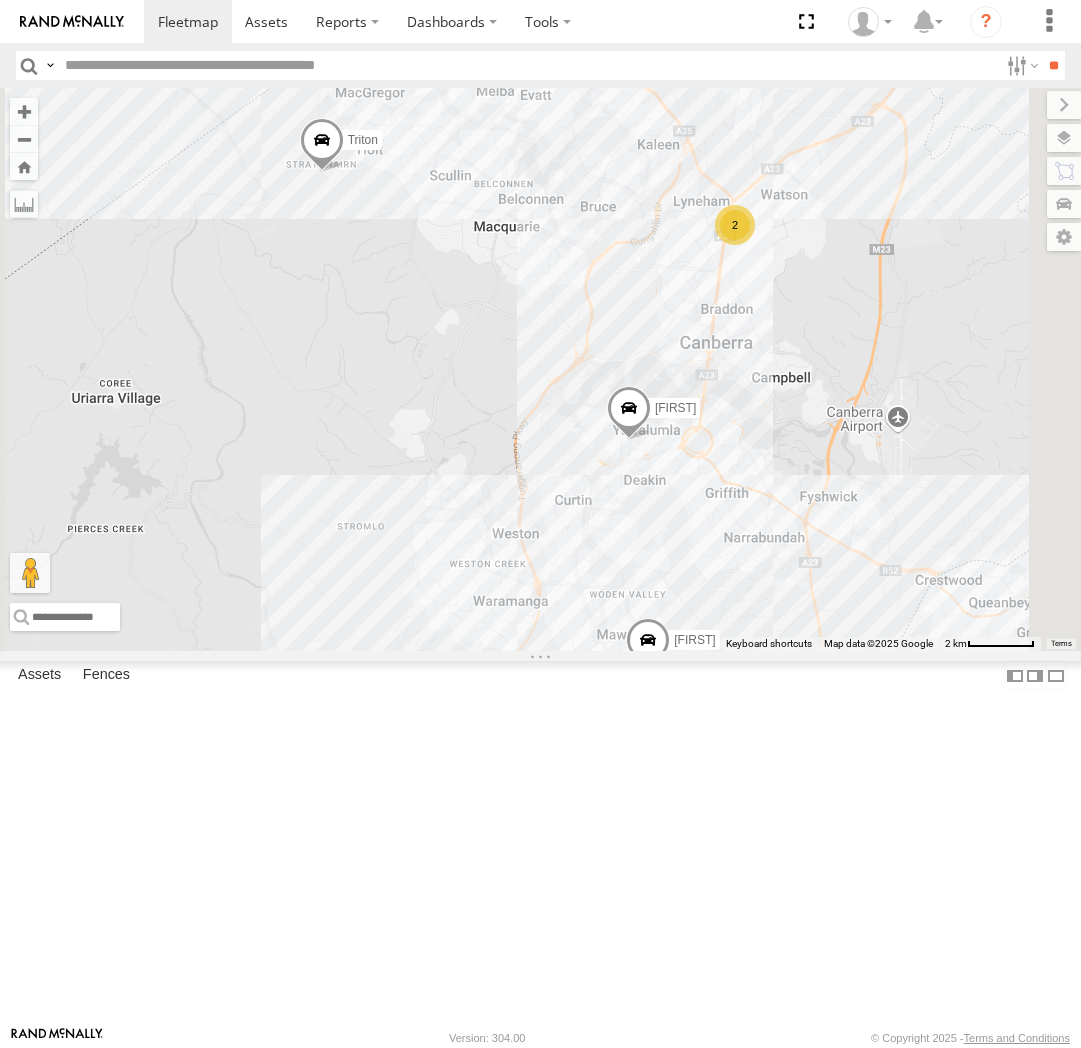 scroll, scrollTop: 0, scrollLeft: 0, axis: both 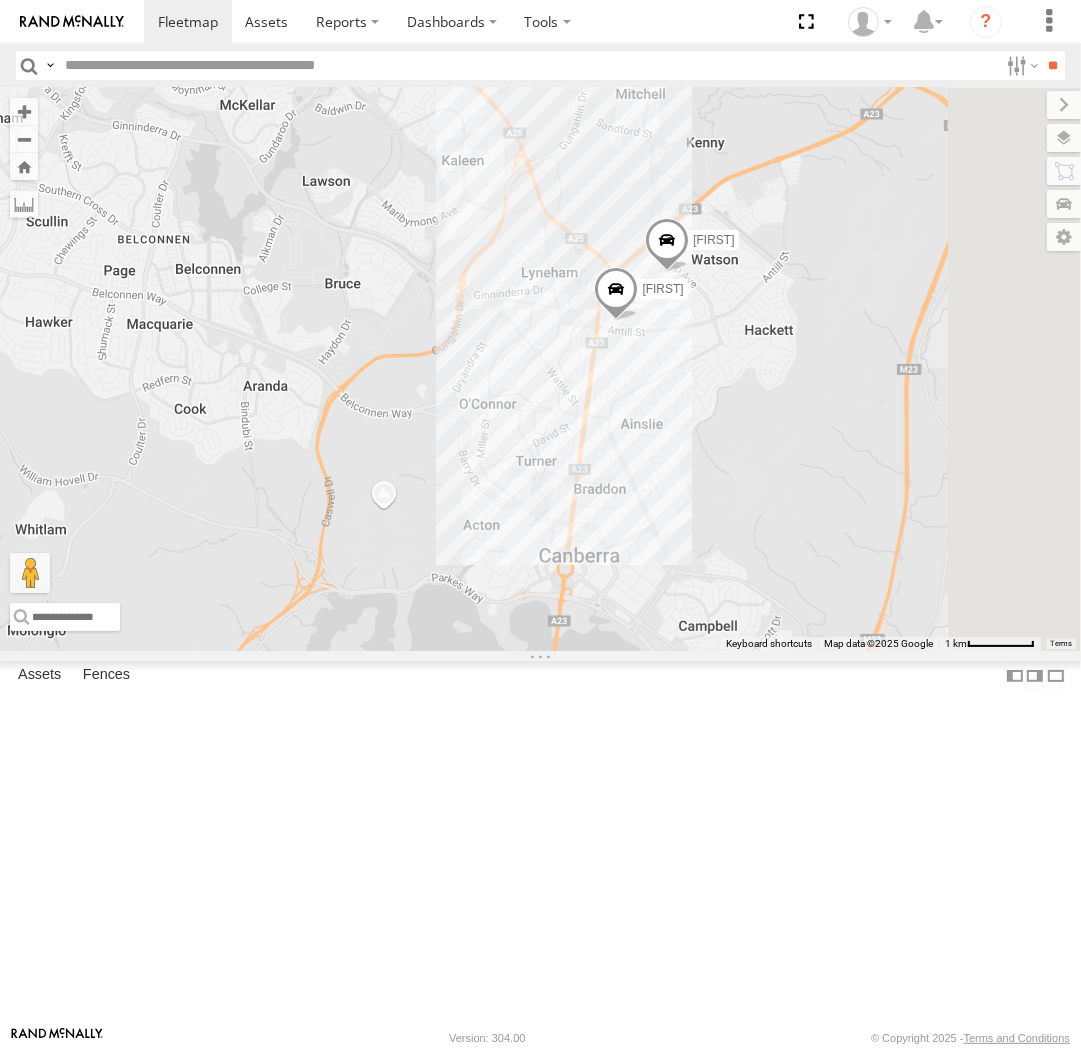 drag, startPoint x: 1007, startPoint y: 397, endPoint x: 874, endPoint y: 530, distance: 188.09041 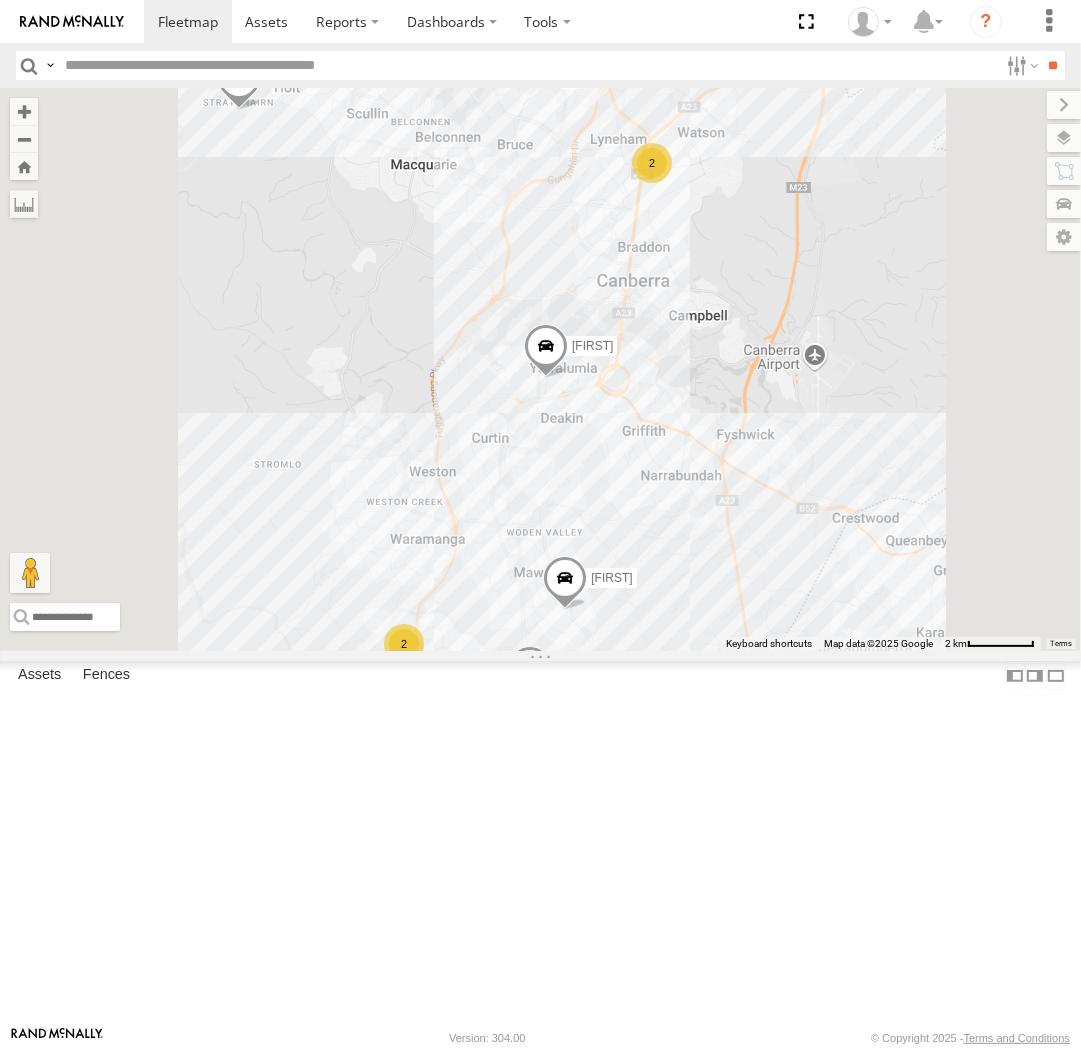 drag, startPoint x: 840, startPoint y: 614, endPoint x: 896, endPoint y: 329, distance: 290.44965 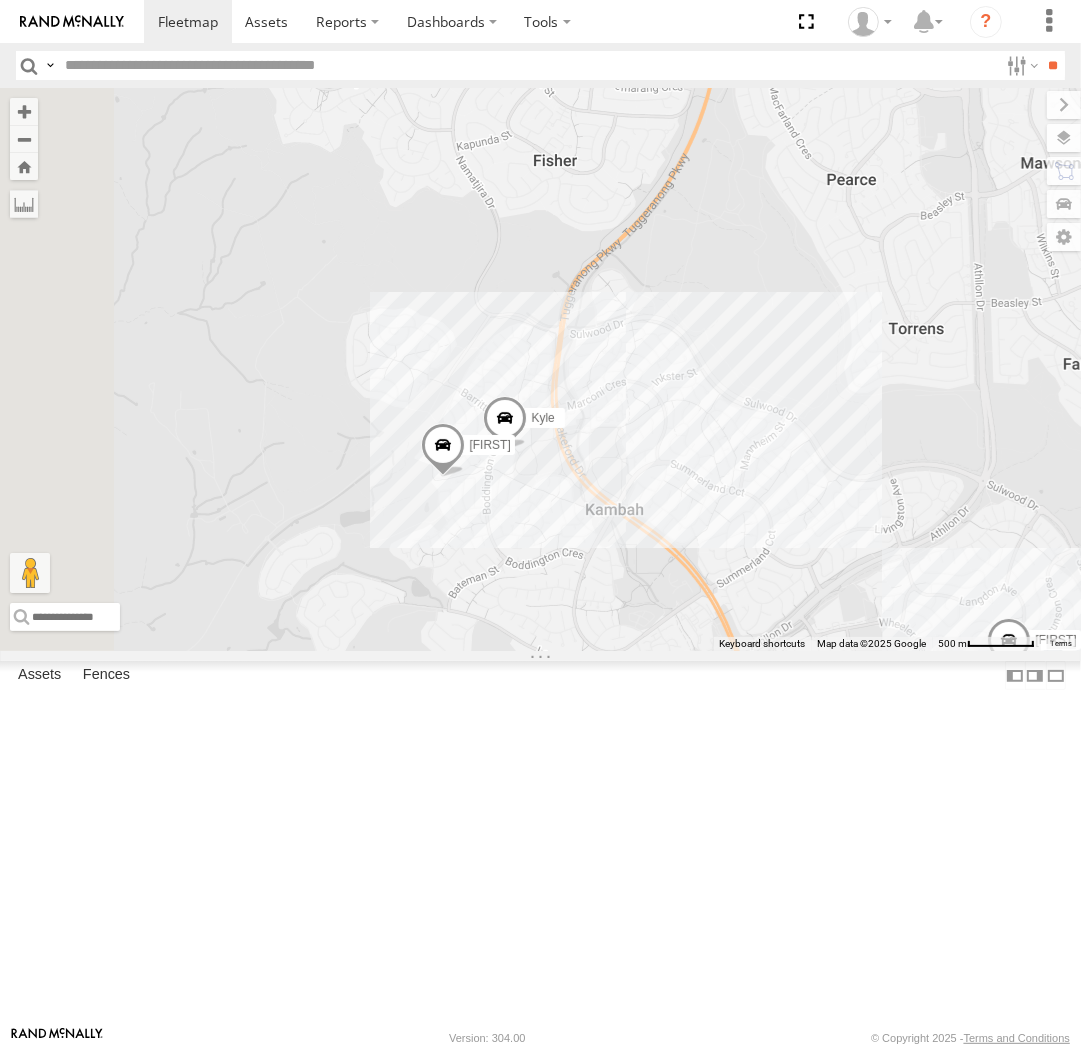 drag, startPoint x: 688, startPoint y: 529, endPoint x: 755, endPoint y: 688, distance: 172.53986 